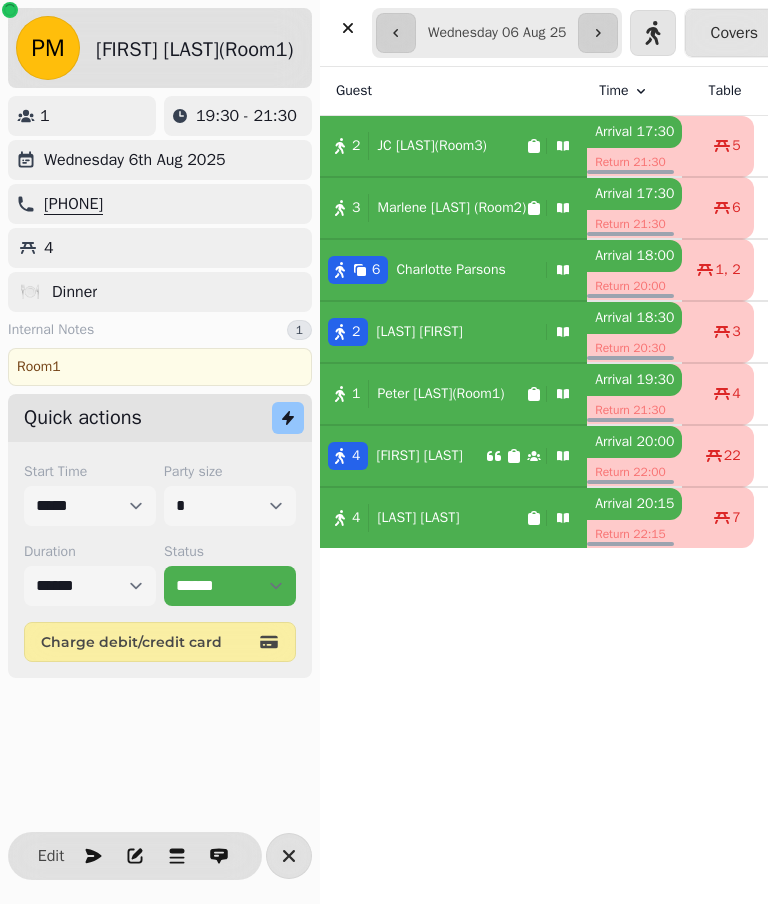 select on "****" 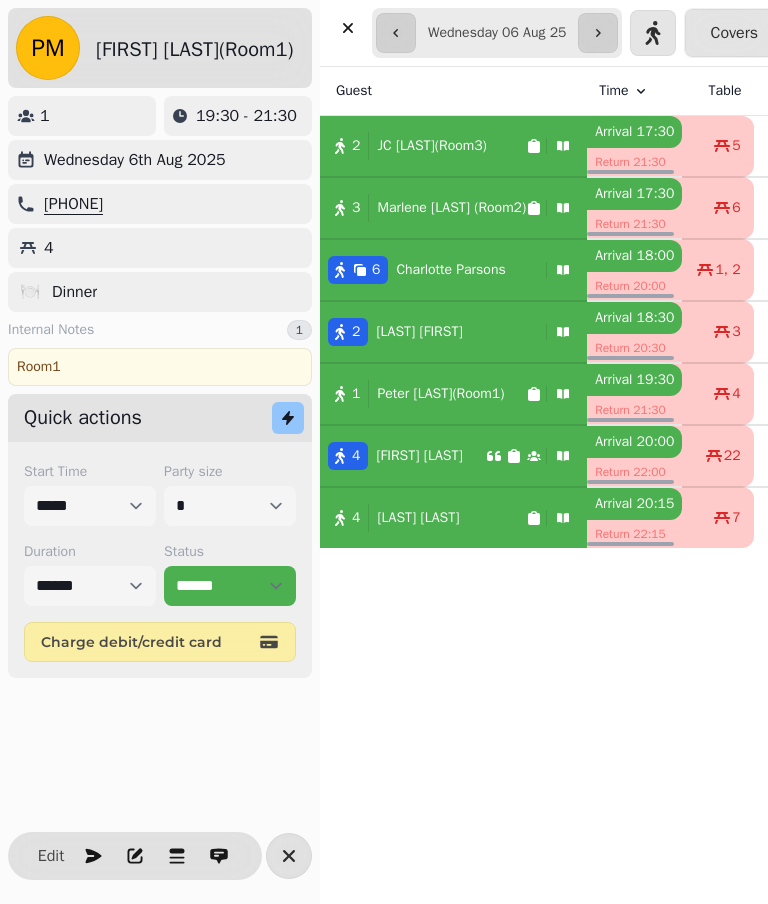 scroll, scrollTop: 0, scrollLeft: 0, axis: both 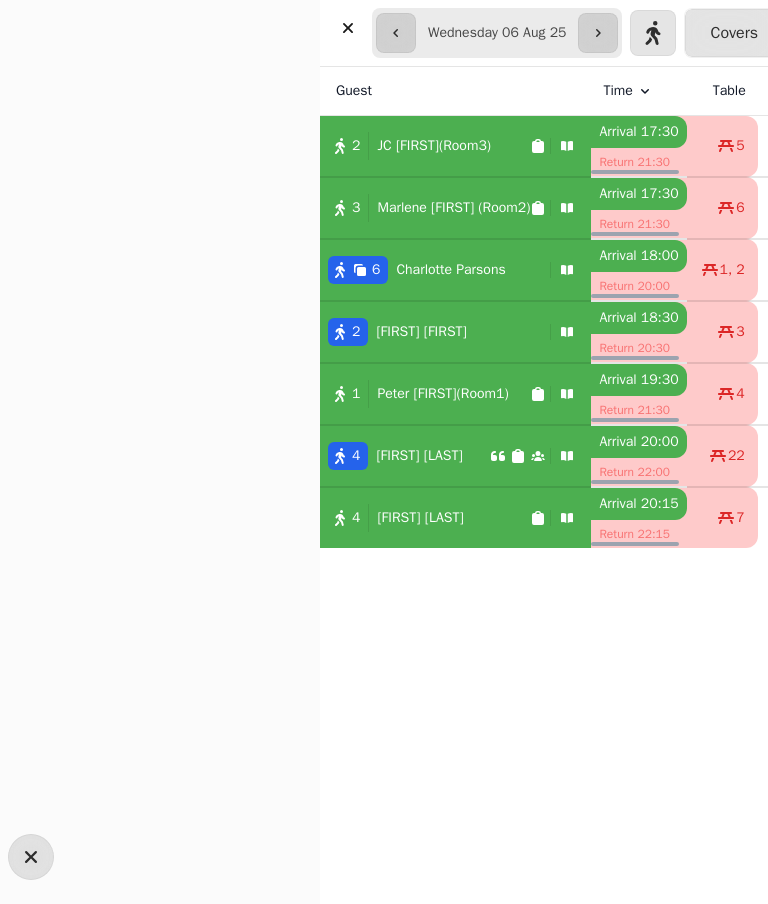 select on "**********" 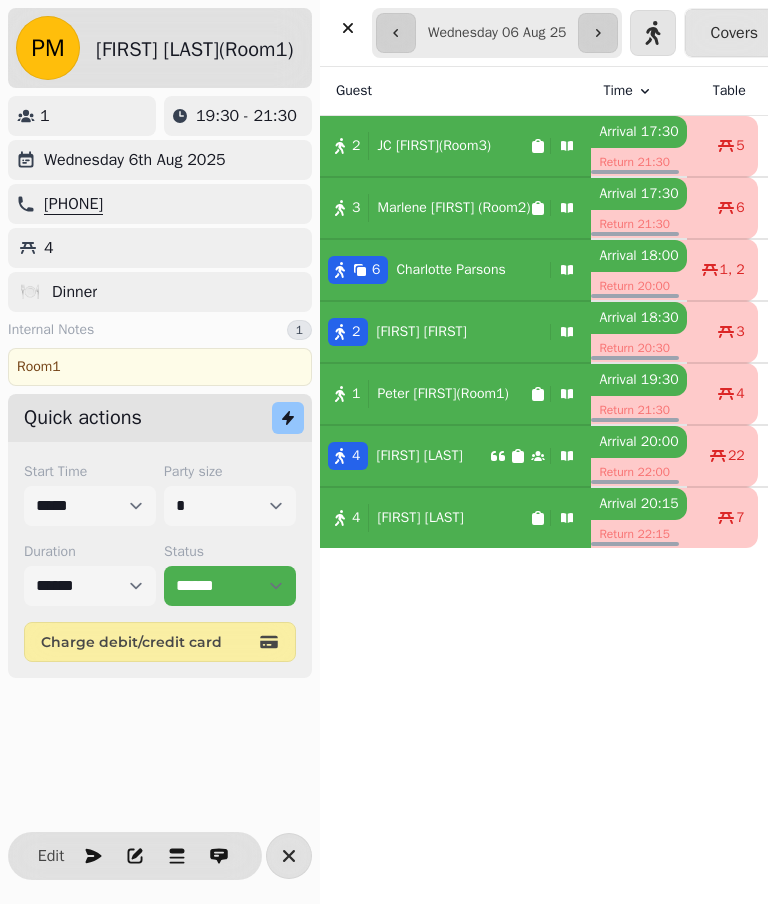 click 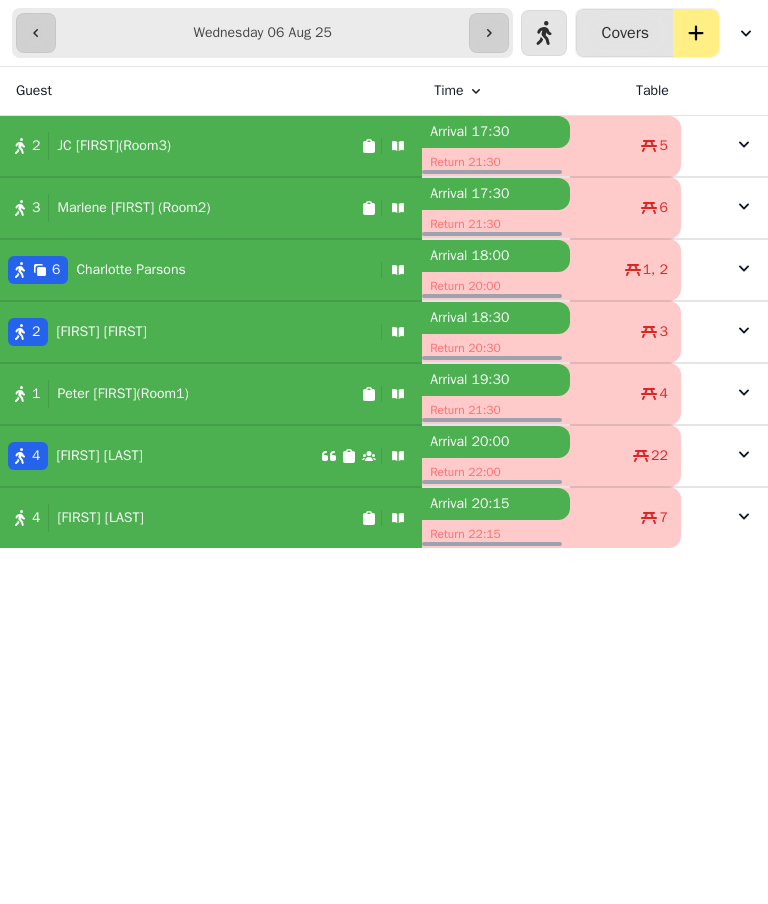 click on "[FIRST]   [LAST]" at bounding box center (96, 518) 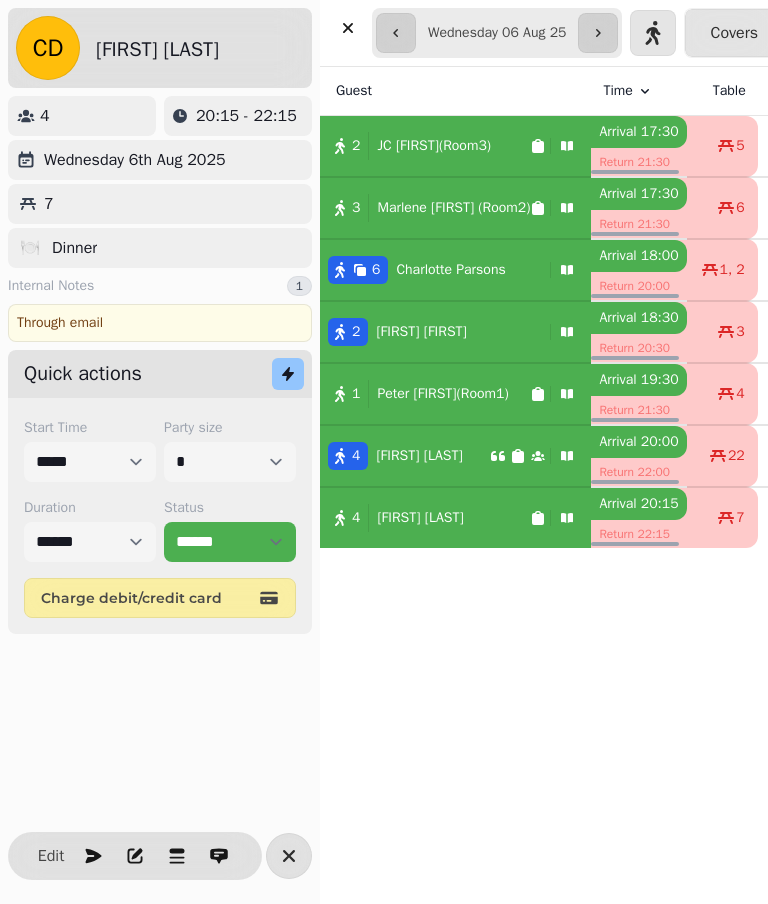 click on "Edit" at bounding box center (51, 856) 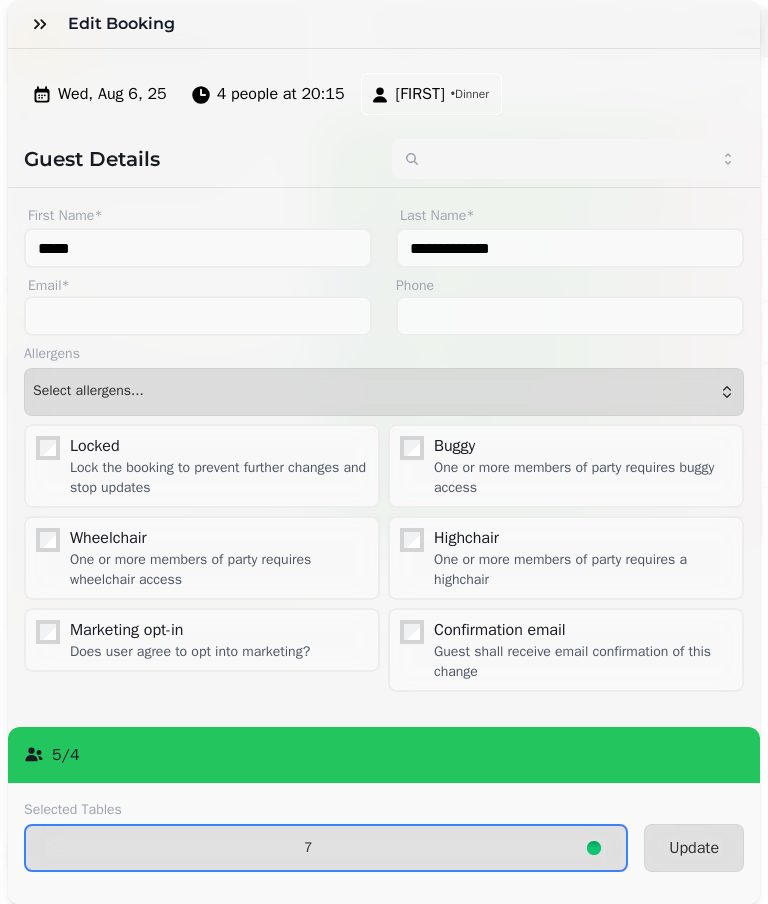 click on "7" at bounding box center (308, 848) 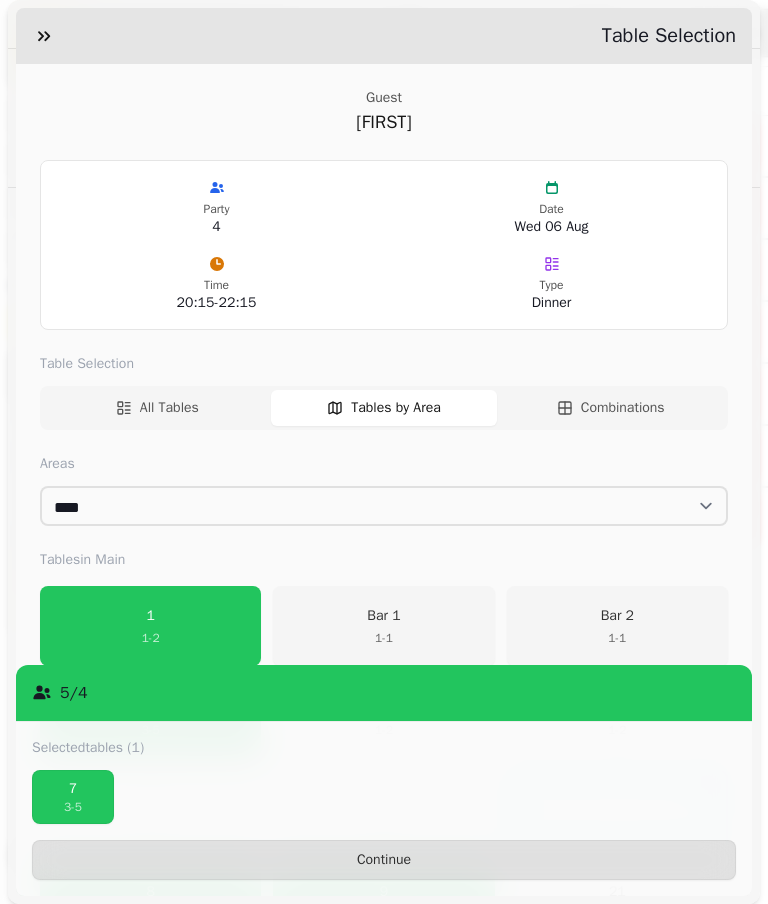 scroll, scrollTop: 330, scrollLeft: 0, axis: vertical 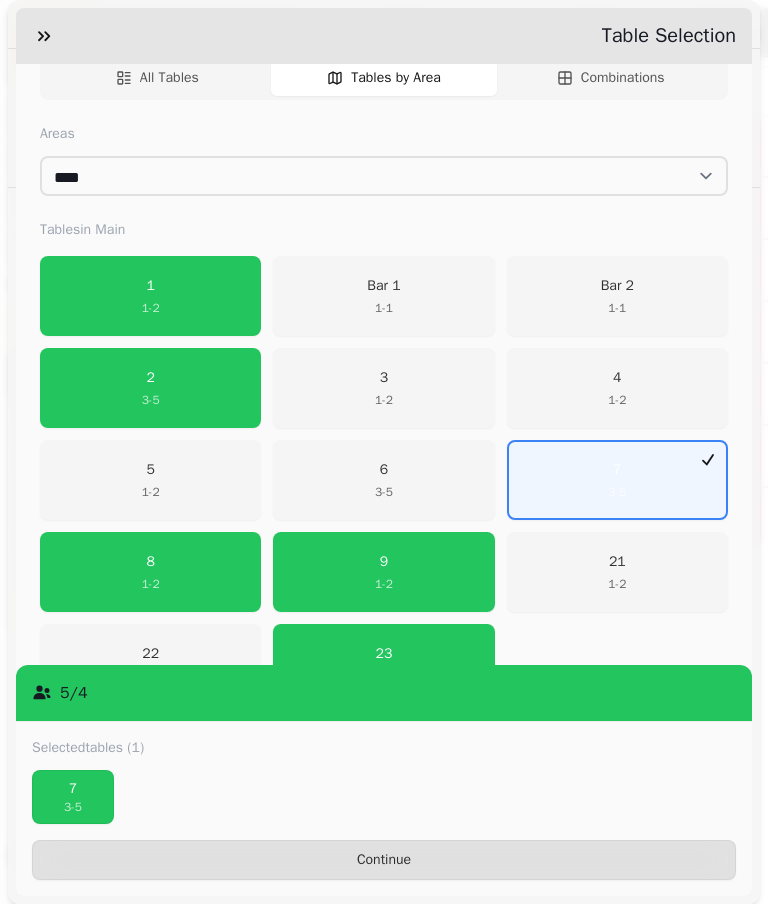 click on "7" at bounding box center (73, 789) 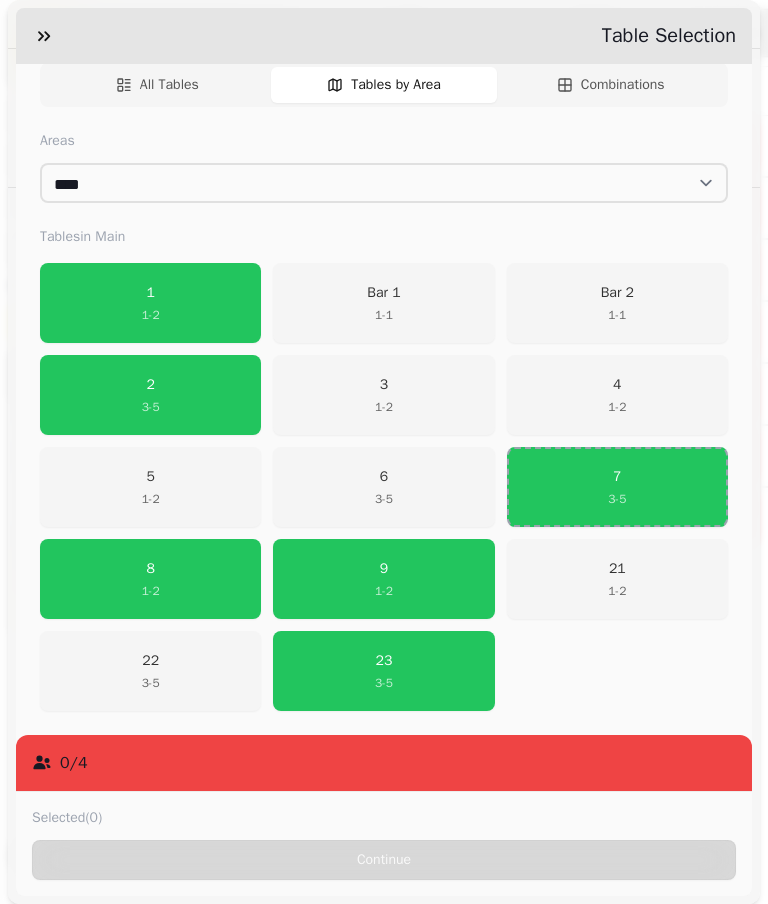 click on "2 3  -  5" at bounding box center (150, 395) 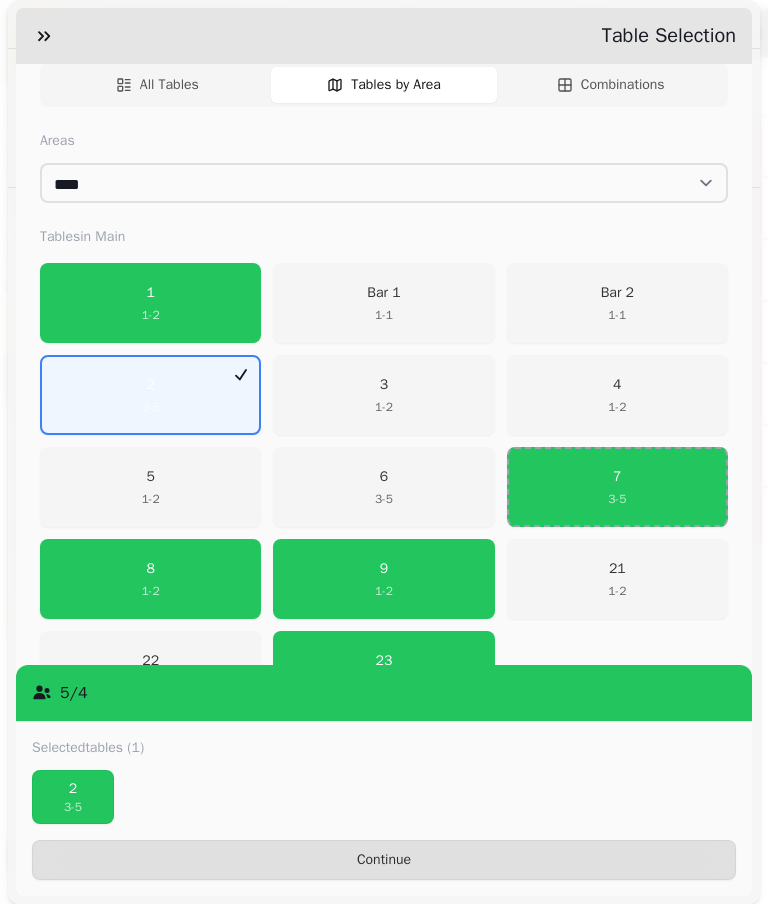click on "Continue" at bounding box center [384, 860] 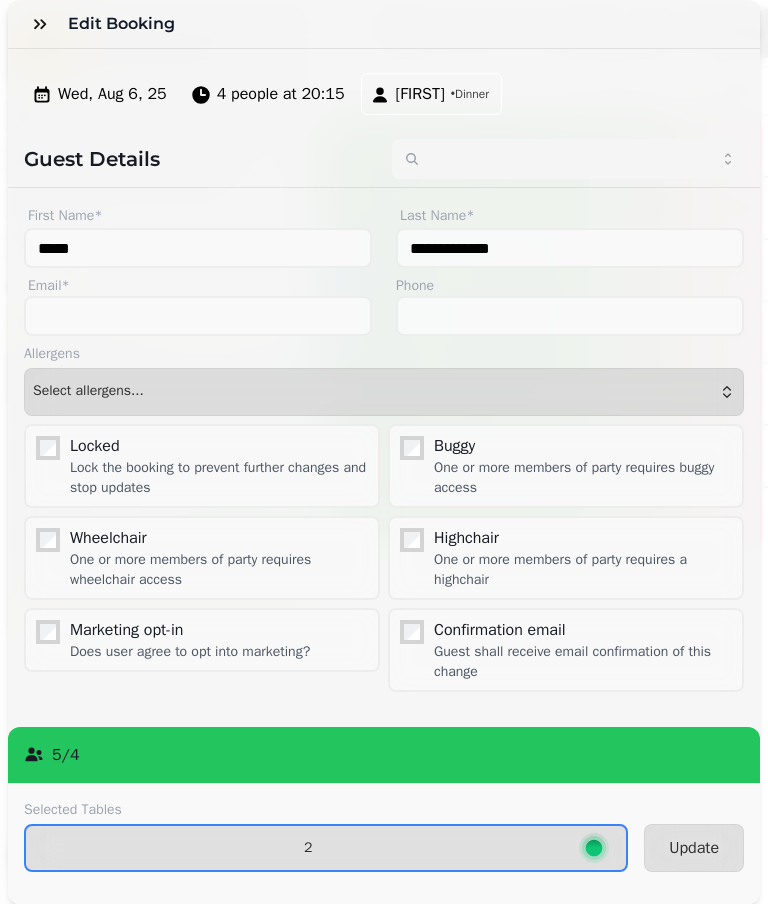 click on "Update" at bounding box center [694, 848] 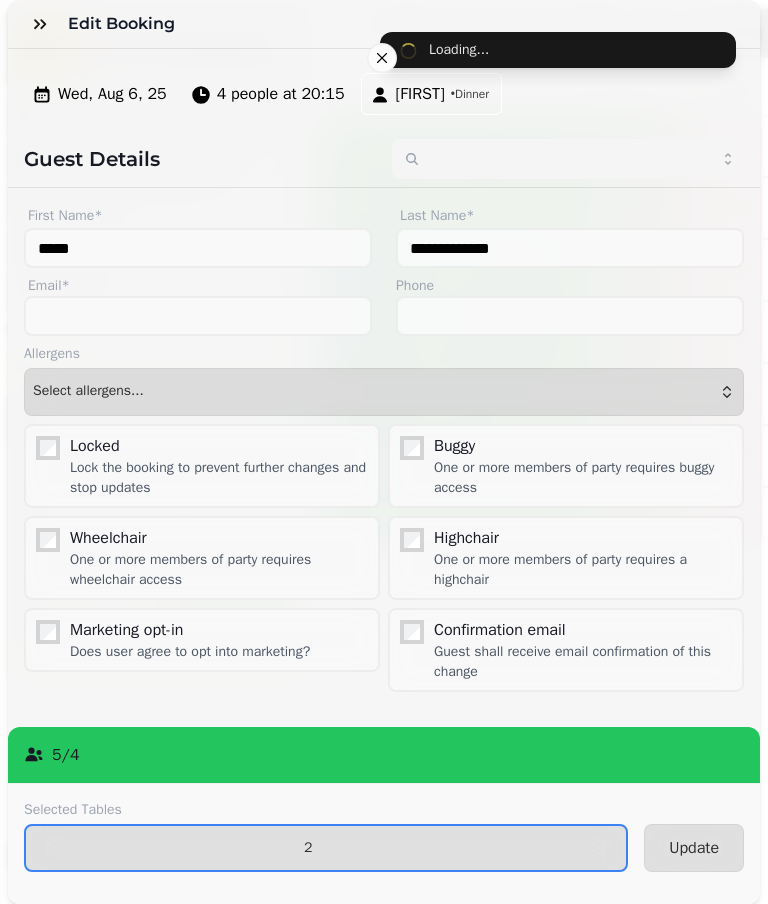 type on "*****" 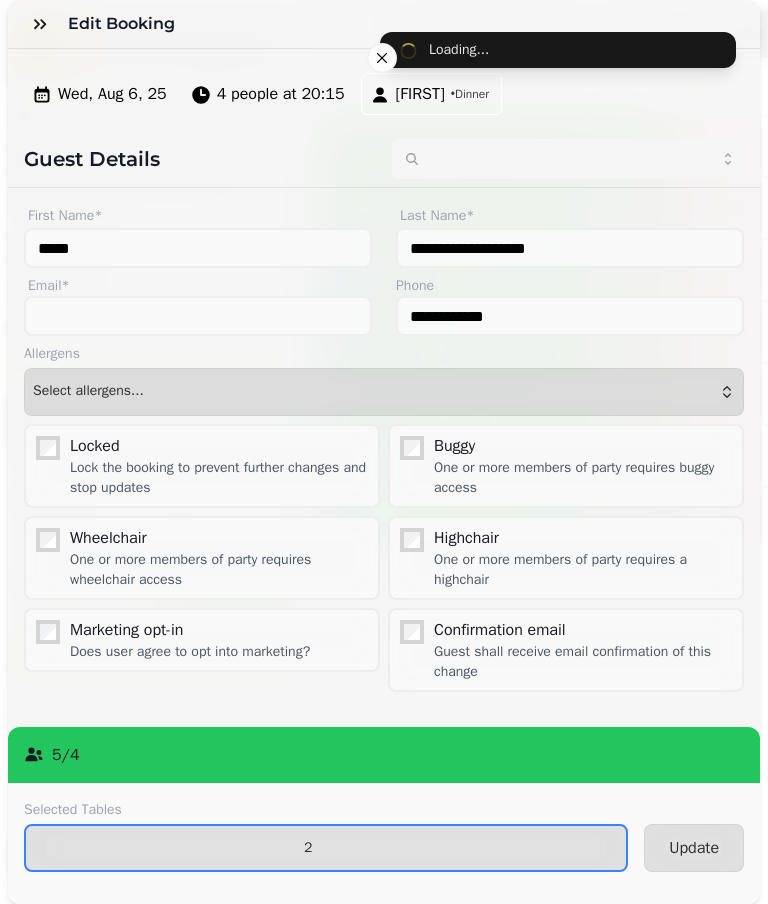 type on "*****" 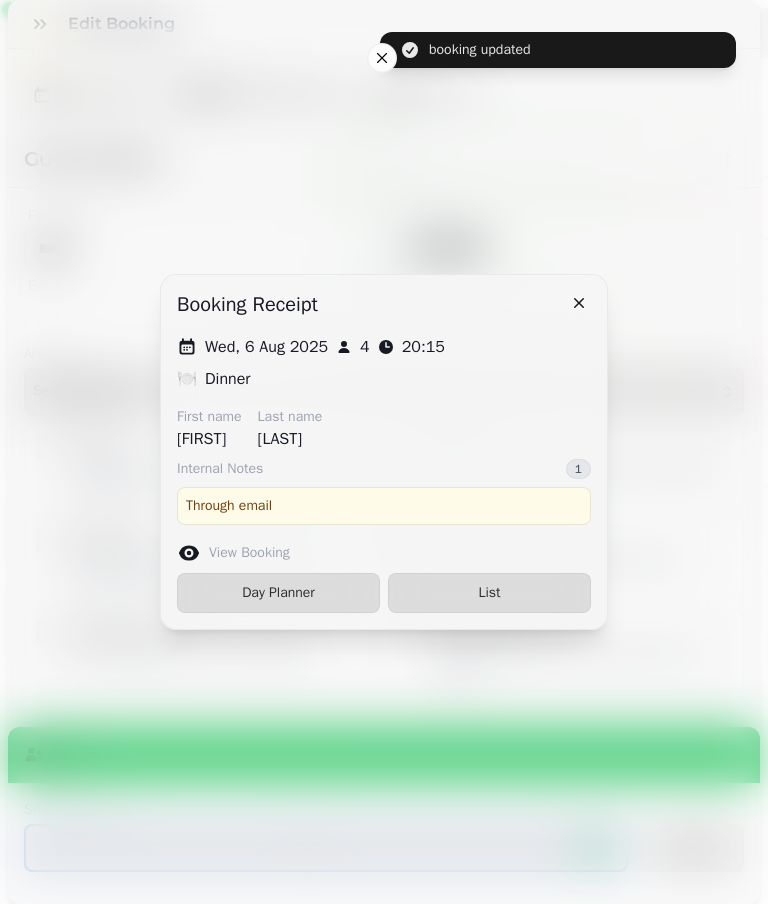 type on "*****" 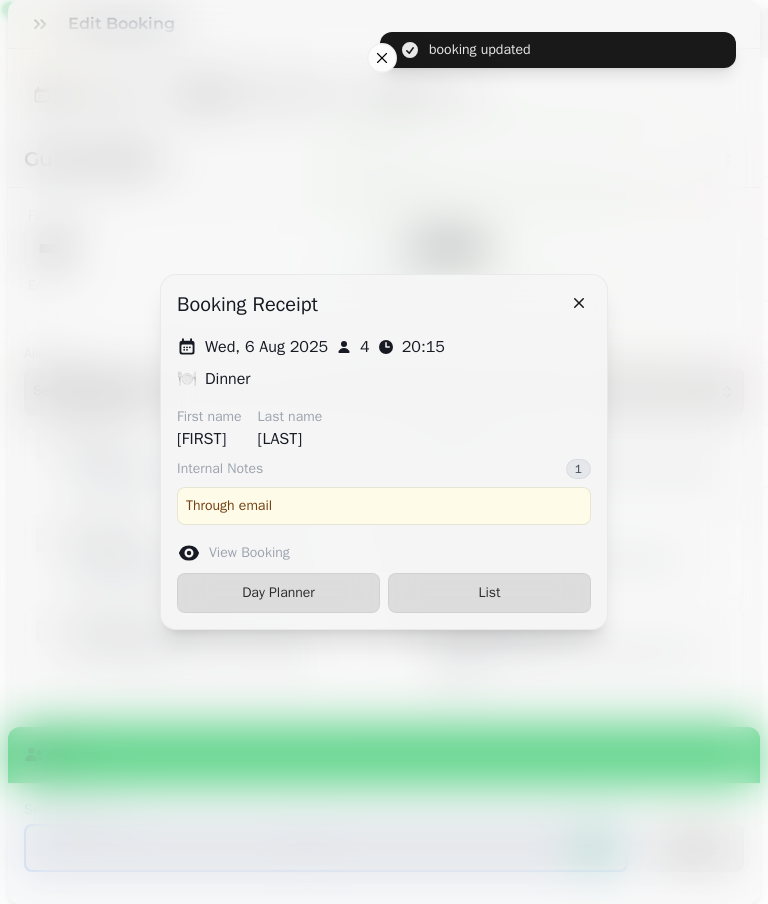 type on "**********" 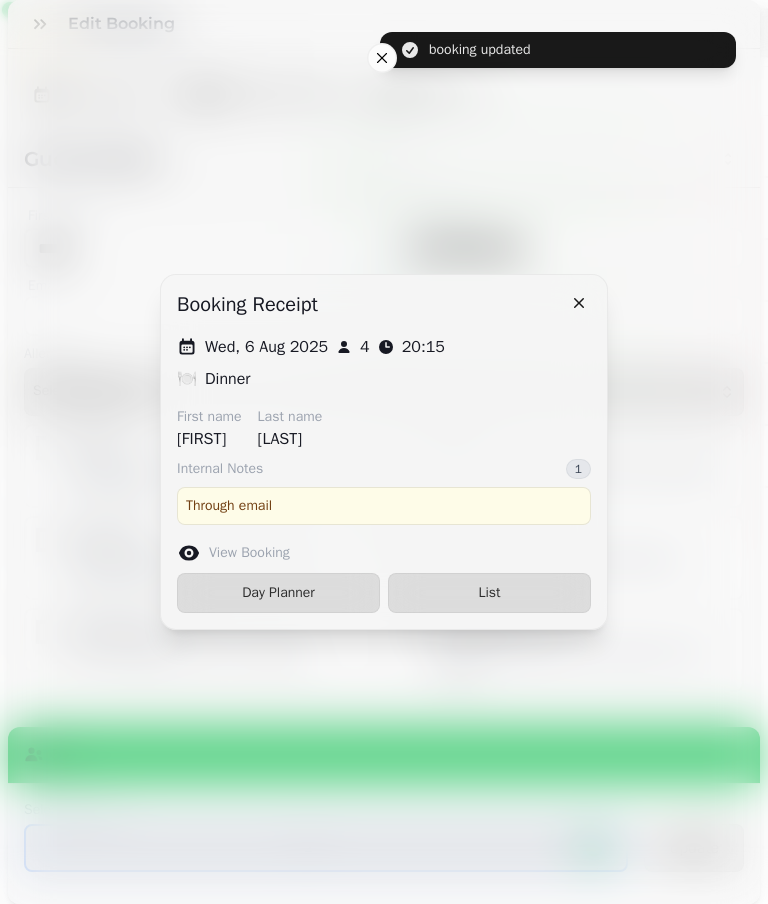 type on "**********" 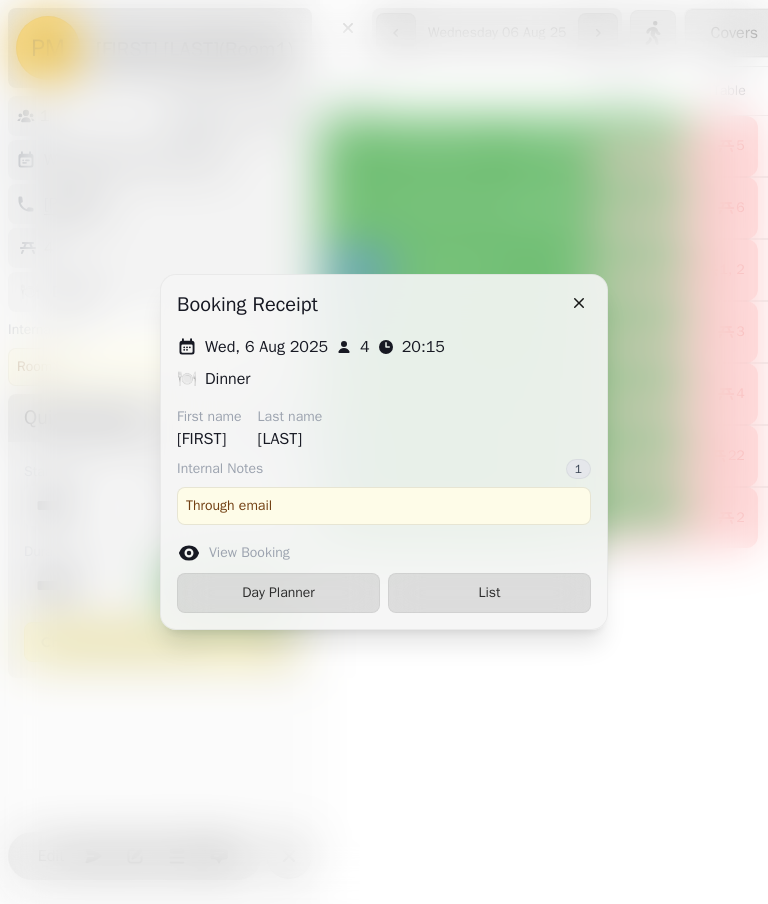 click on "List" at bounding box center [489, 593] 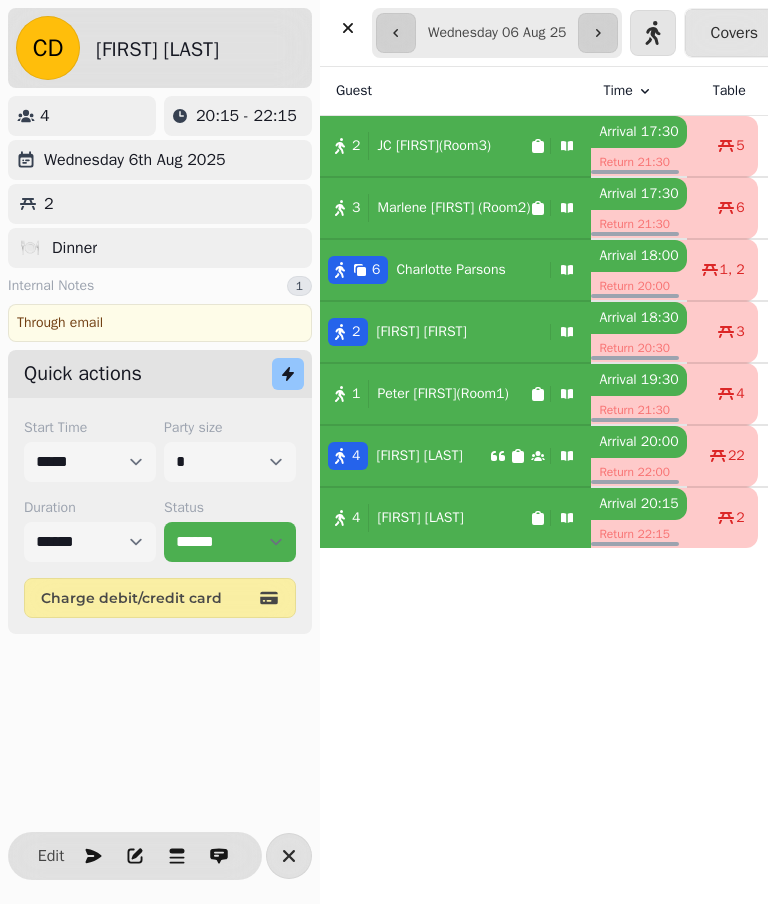 scroll, scrollTop: 0, scrollLeft: 0, axis: both 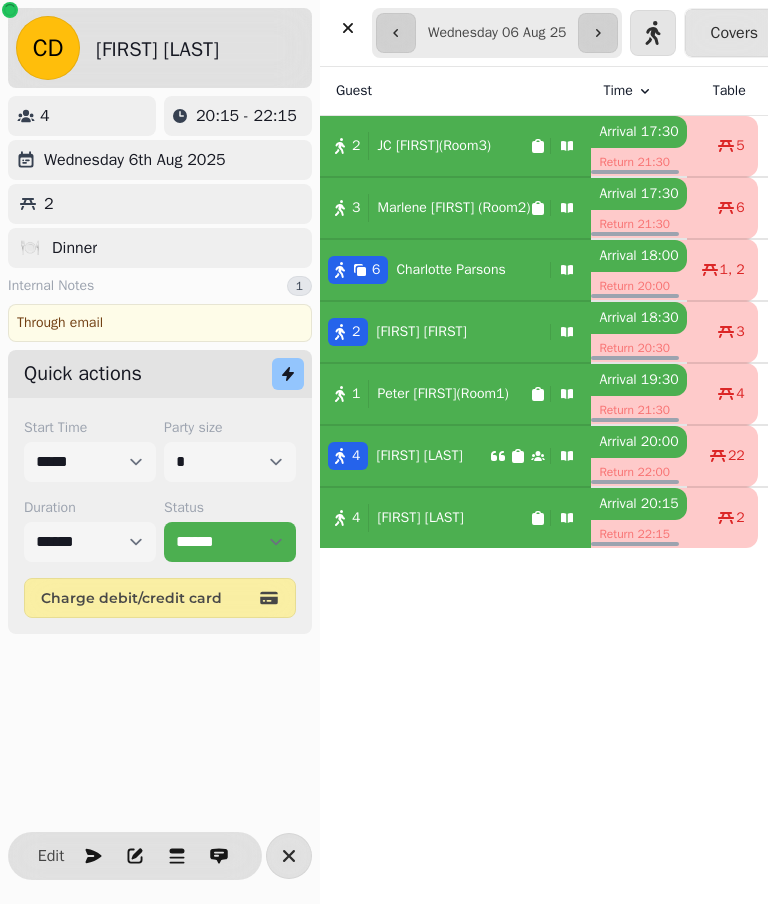 click on "[FIRST] [LAST](Room1)" at bounding box center (442, 394) 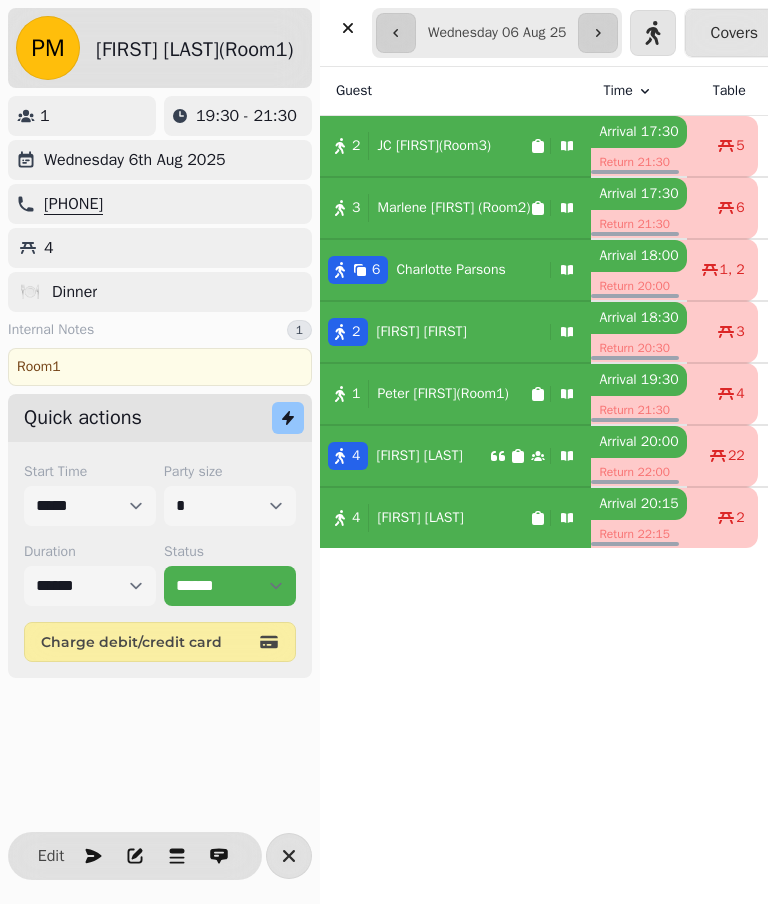 click on "Edit" at bounding box center (51, 856) 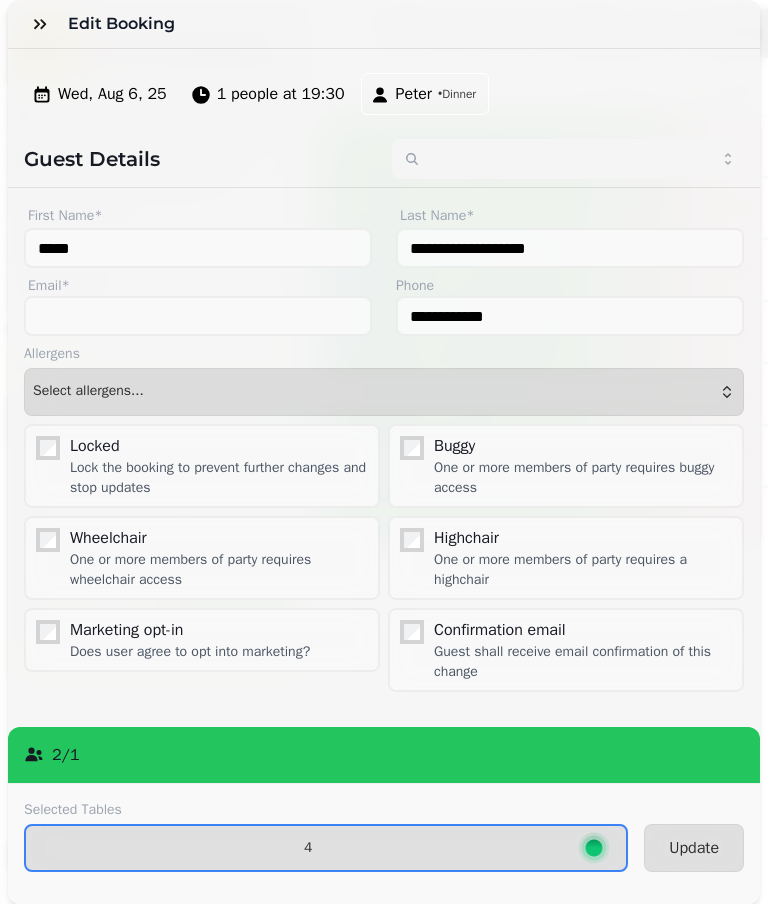 click on "4" at bounding box center [326, 848] 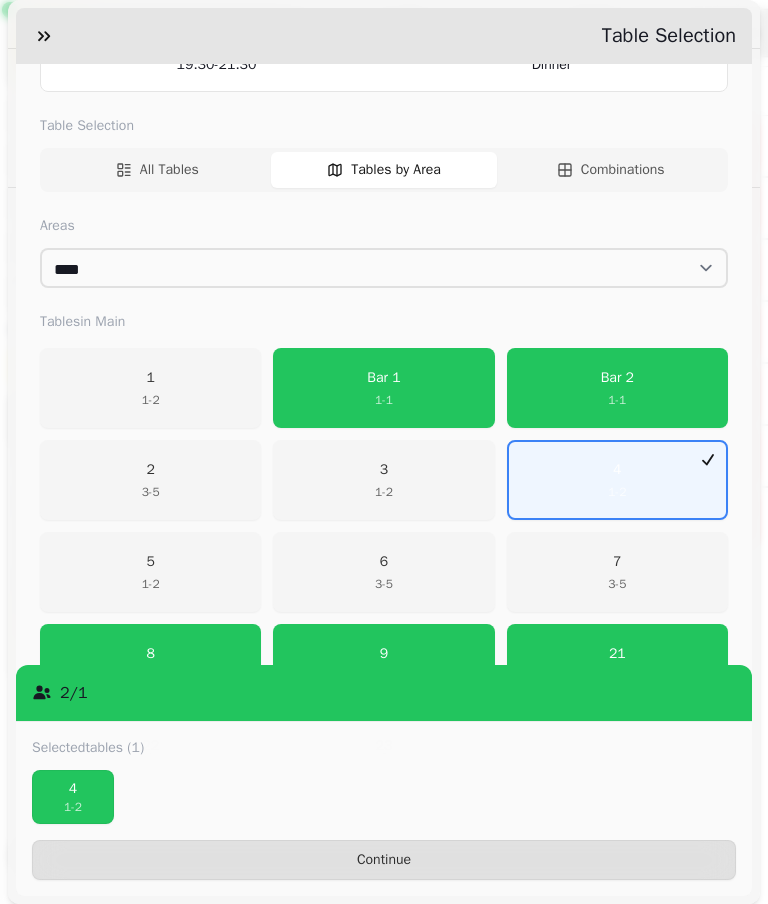 scroll, scrollTop: 238, scrollLeft: 0, axis: vertical 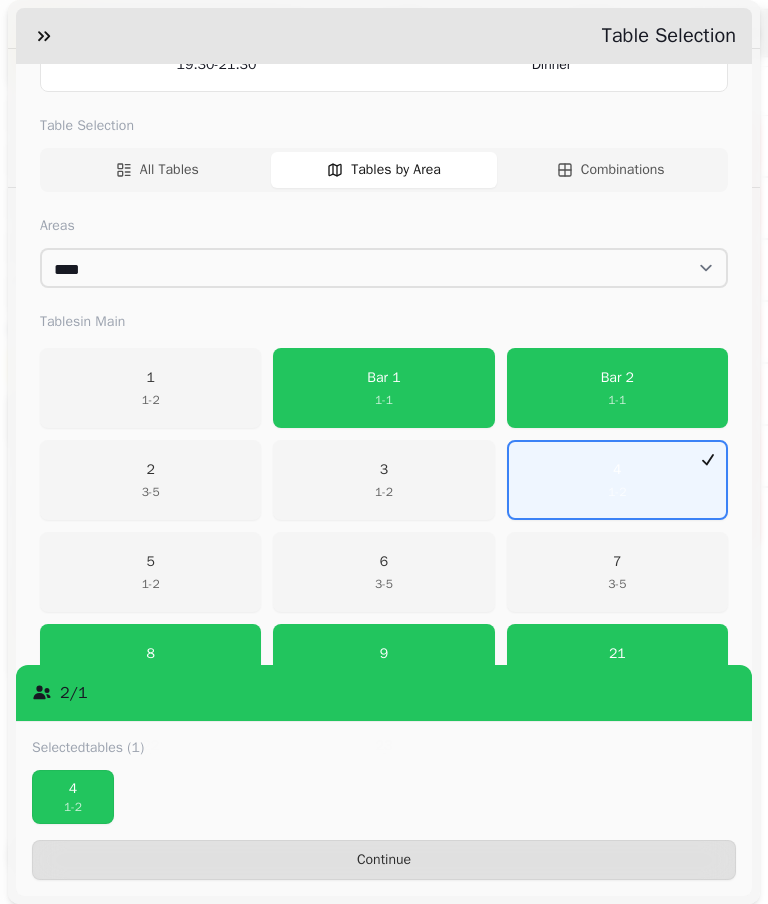 click on "4 1  -  2" at bounding box center [617, 480] 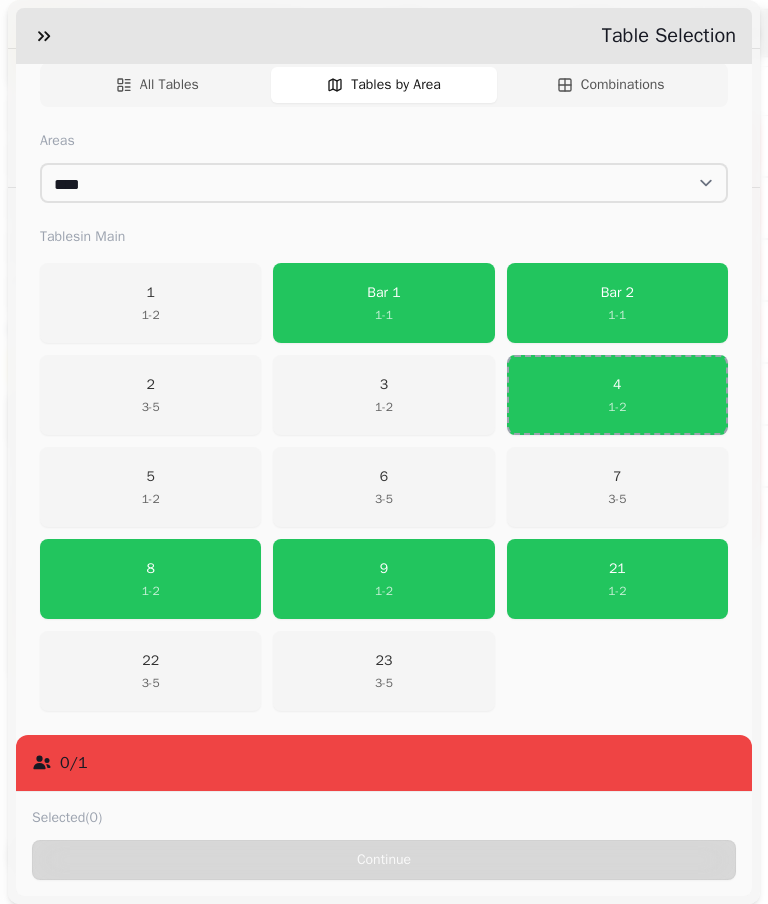 scroll, scrollTop: 323, scrollLeft: 0, axis: vertical 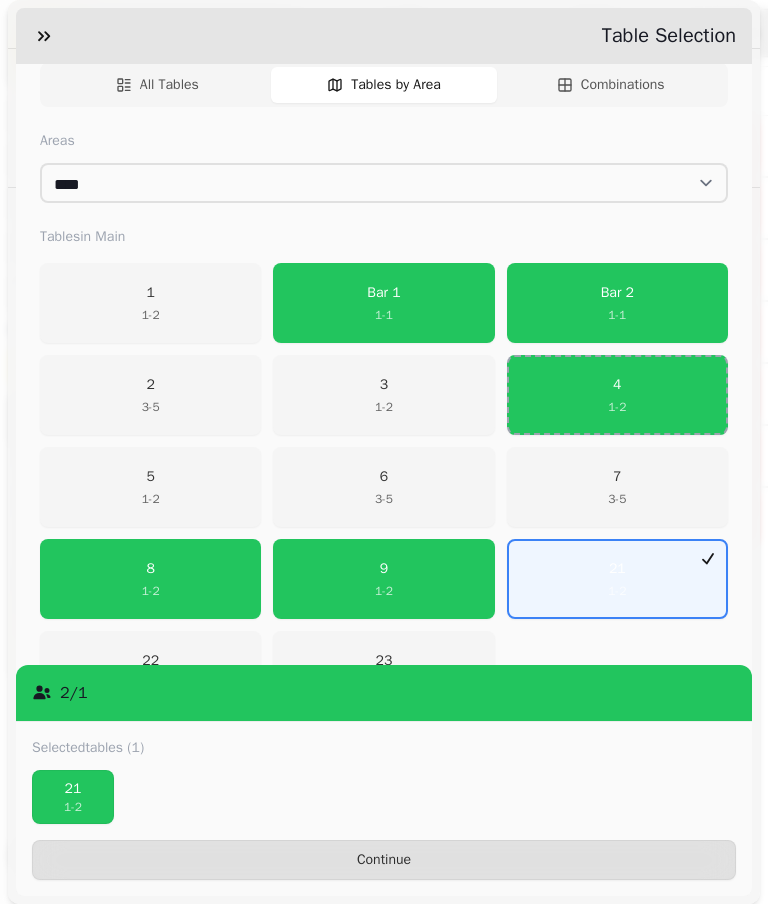 click on "Continue" at bounding box center (384, 860) 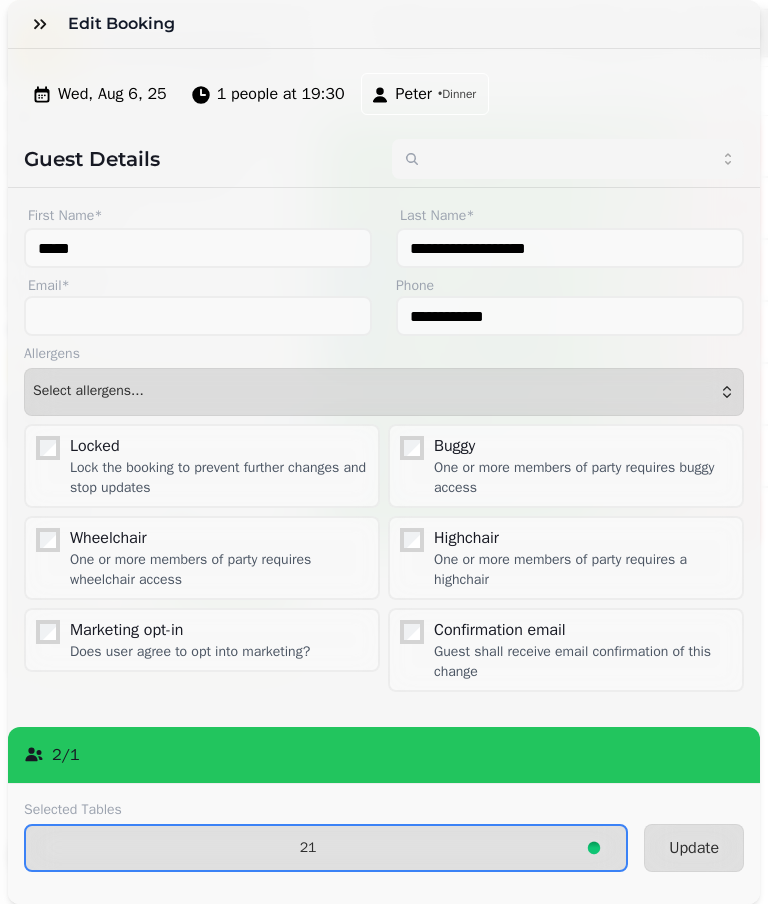 click on "Update" at bounding box center [694, 848] 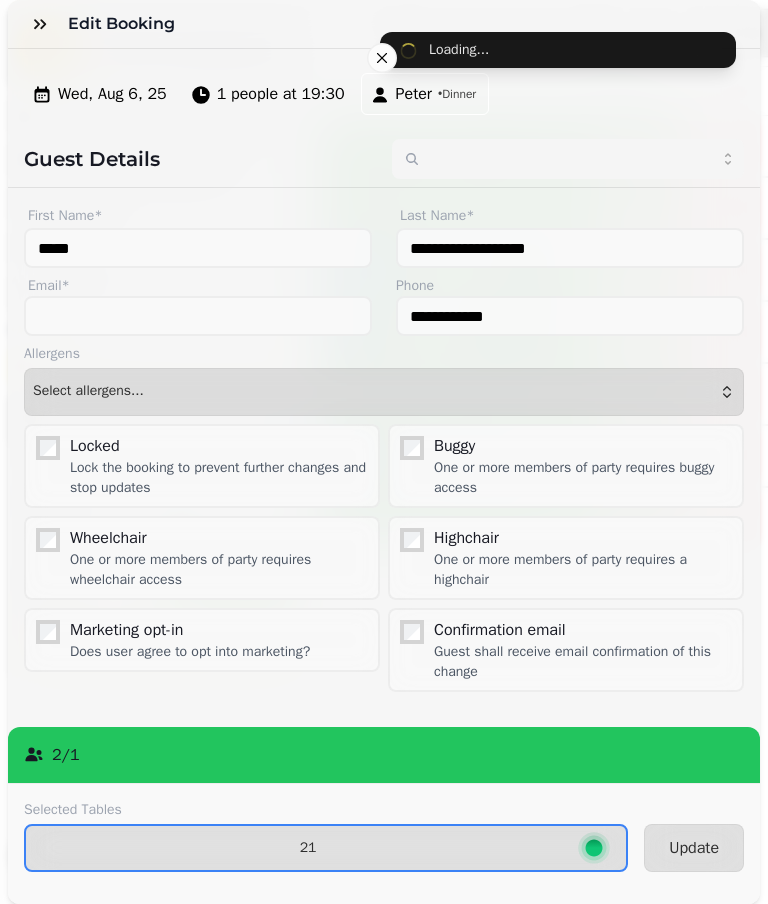type on "*****" 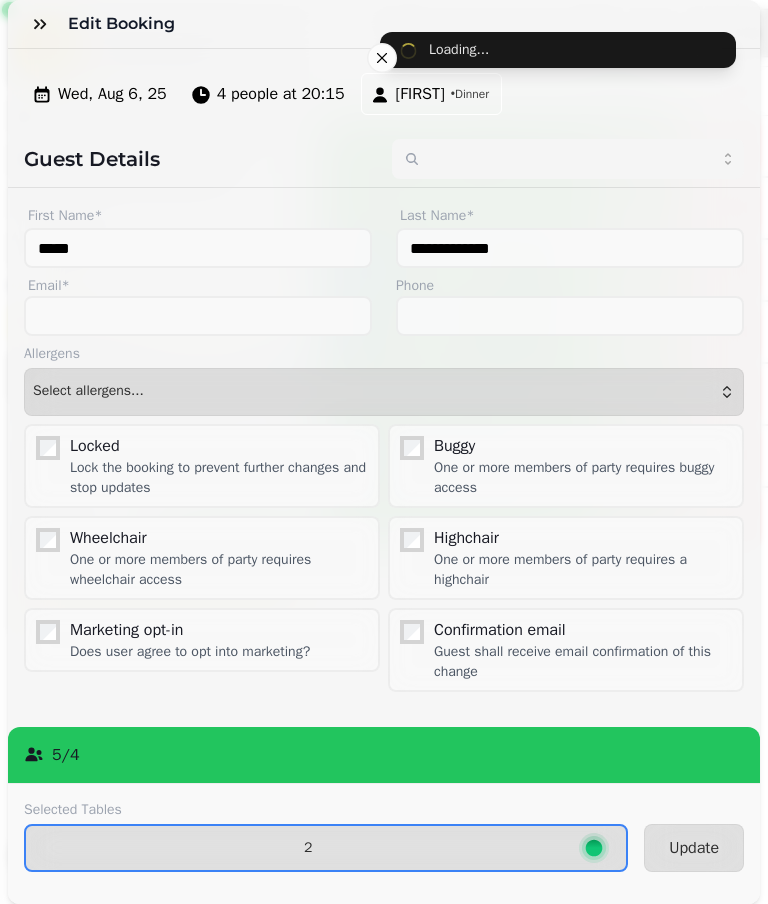 type on "*****" 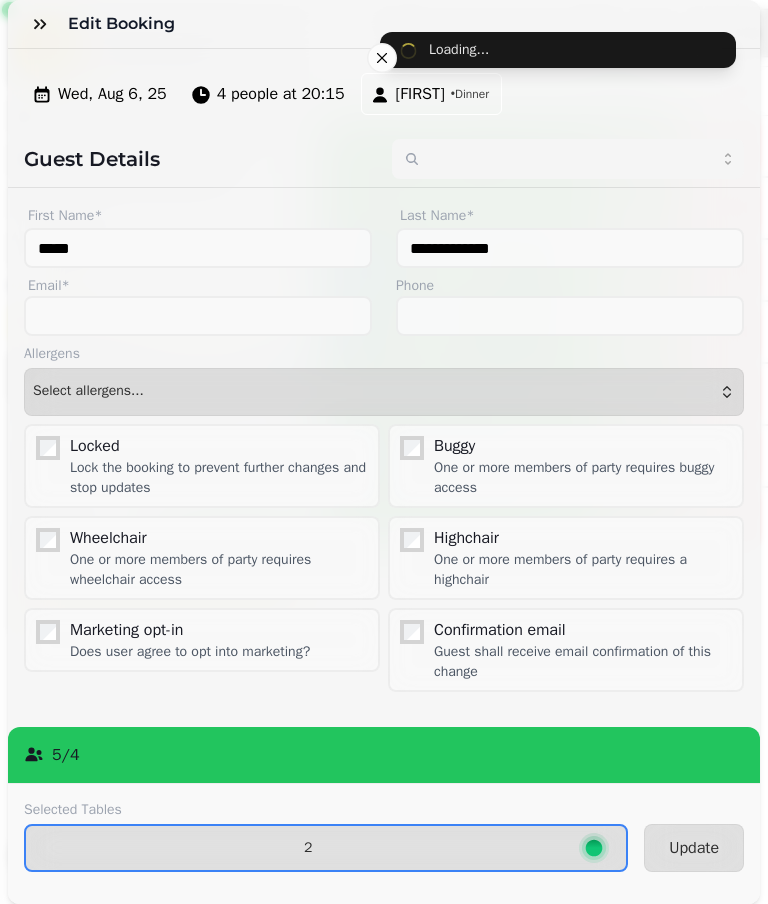 type on "**********" 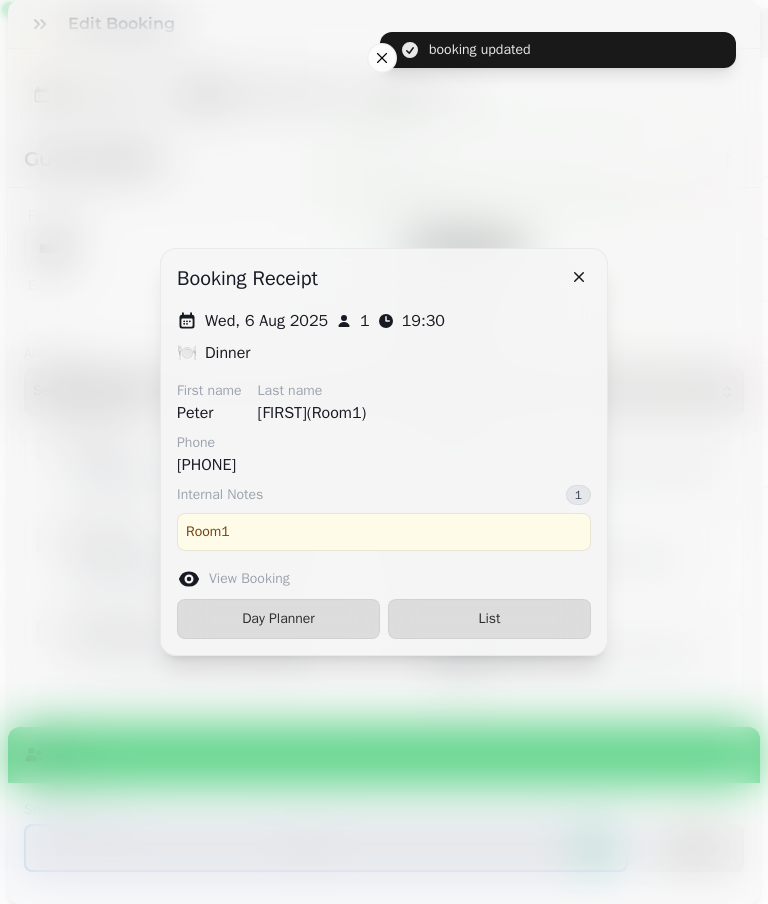 type on "*****" 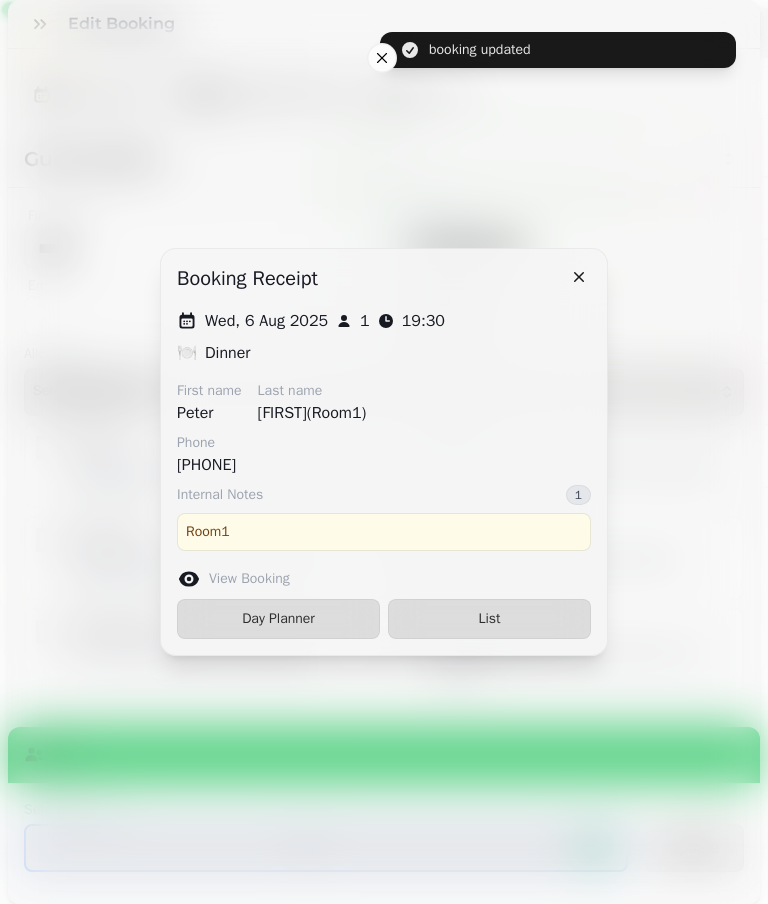 type on "**********" 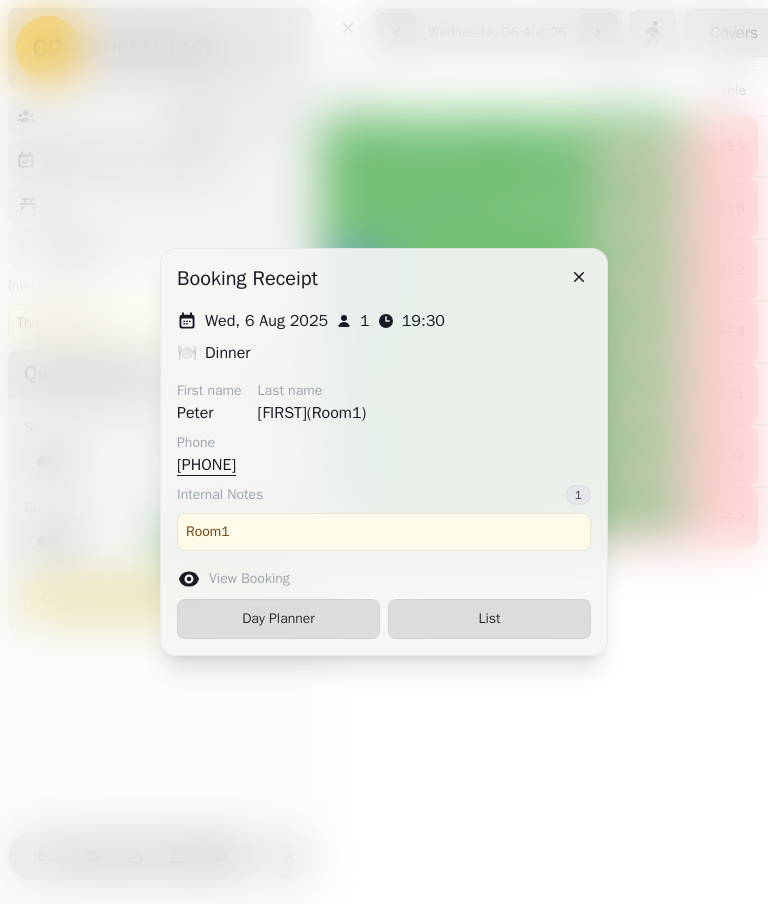 click on "List" at bounding box center [489, 619] 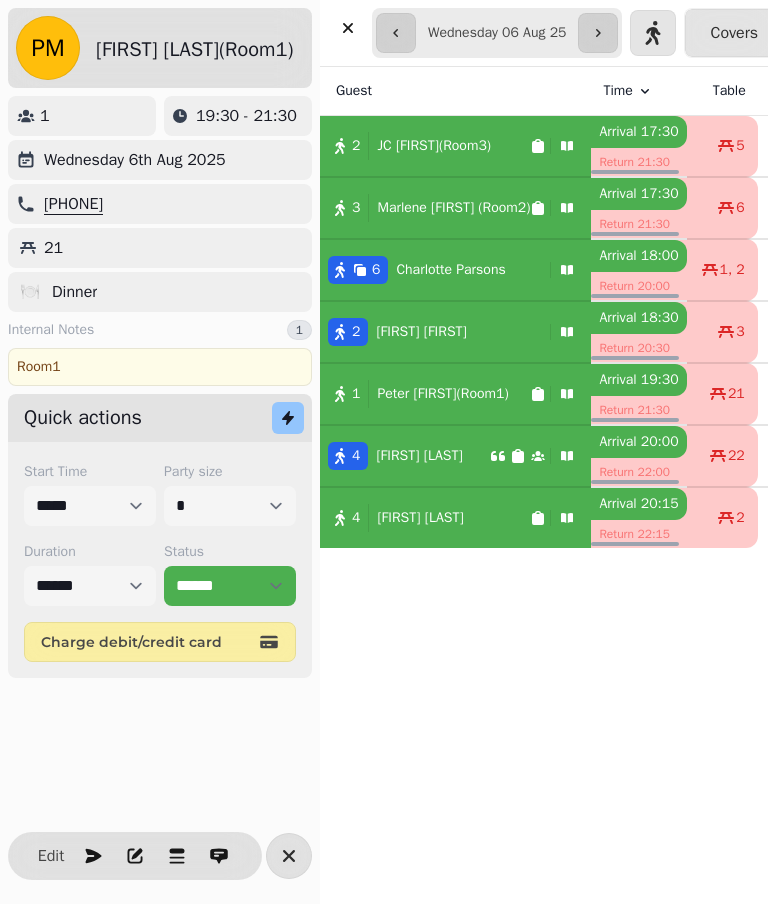 click on "[FIRST] [FIRST](Room3)" at bounding box center (434, 146) 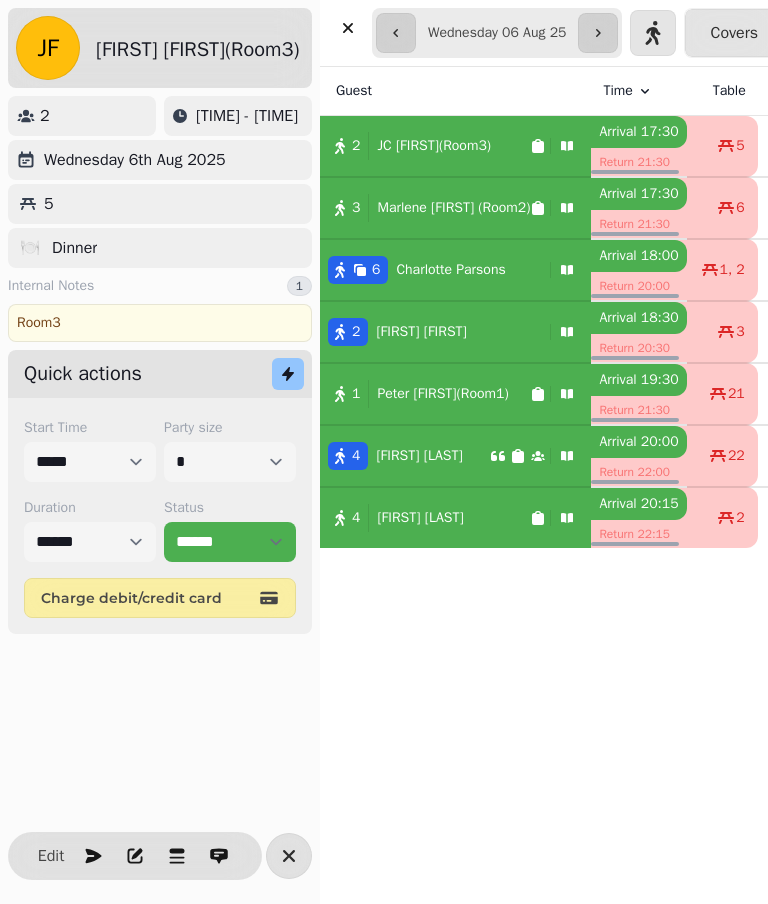 click on "Edit" at bounding box center (51, 856) 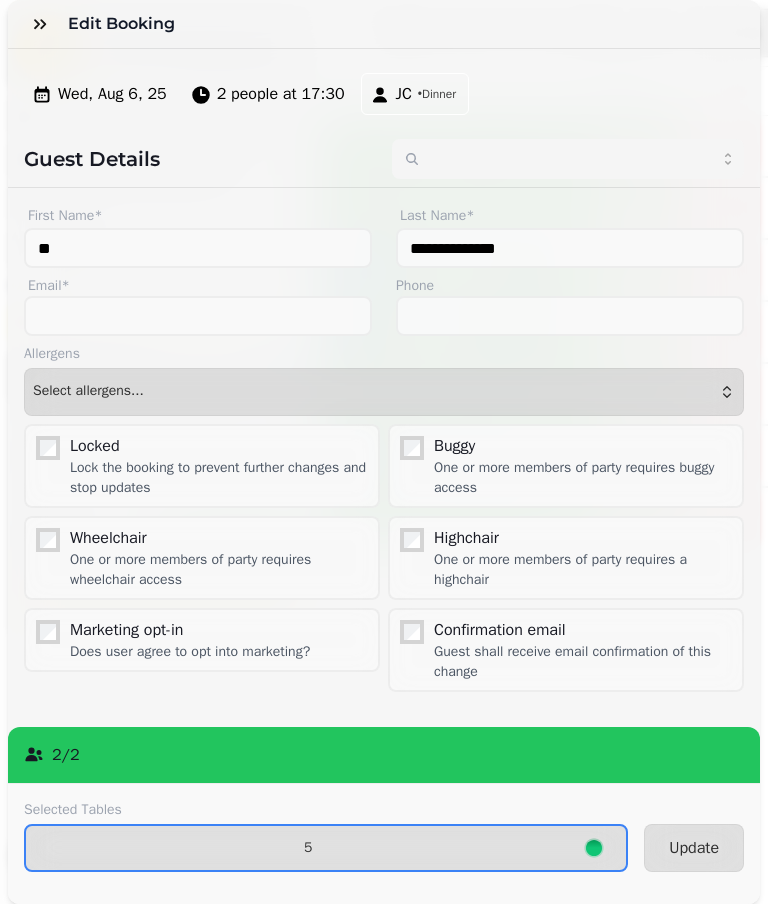 click on "5" at bounding box center (308, 848) 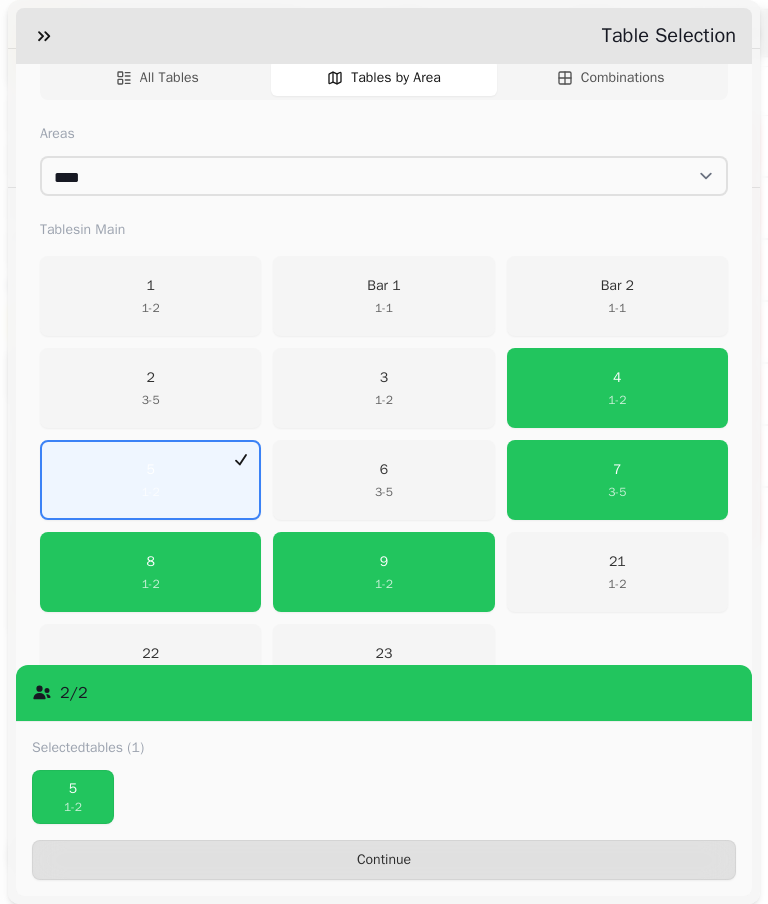 click on "1  -  2" at bounding box center (151, 492) 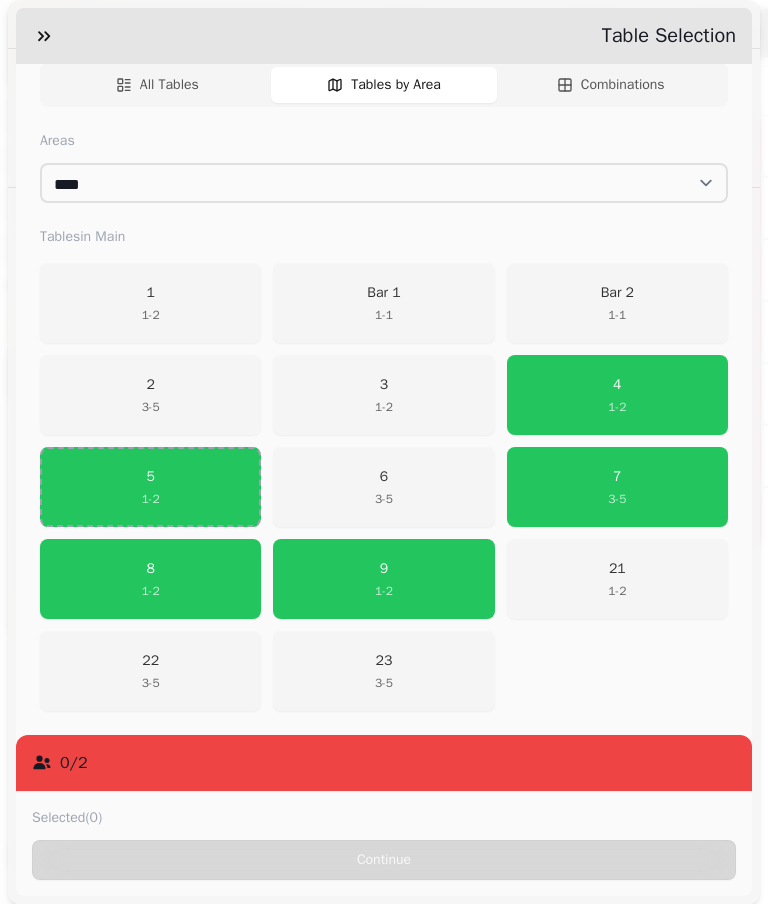 scroll, scrollTop: 323, scrollLeft: 0, axis: vertical 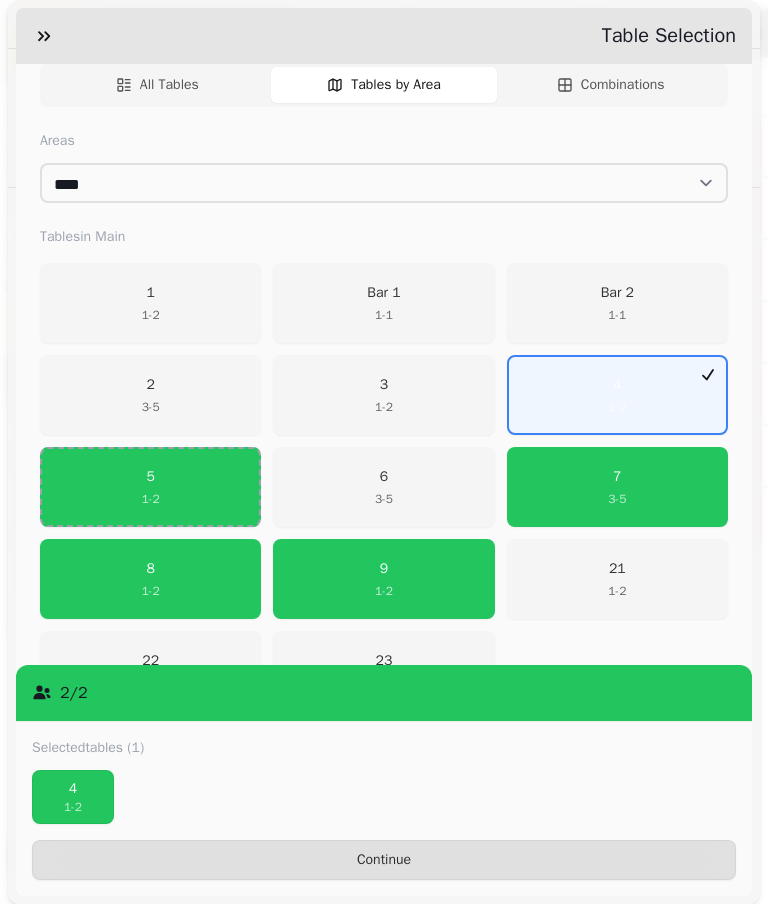 click on "Continue" at bounding box center [384, 860] 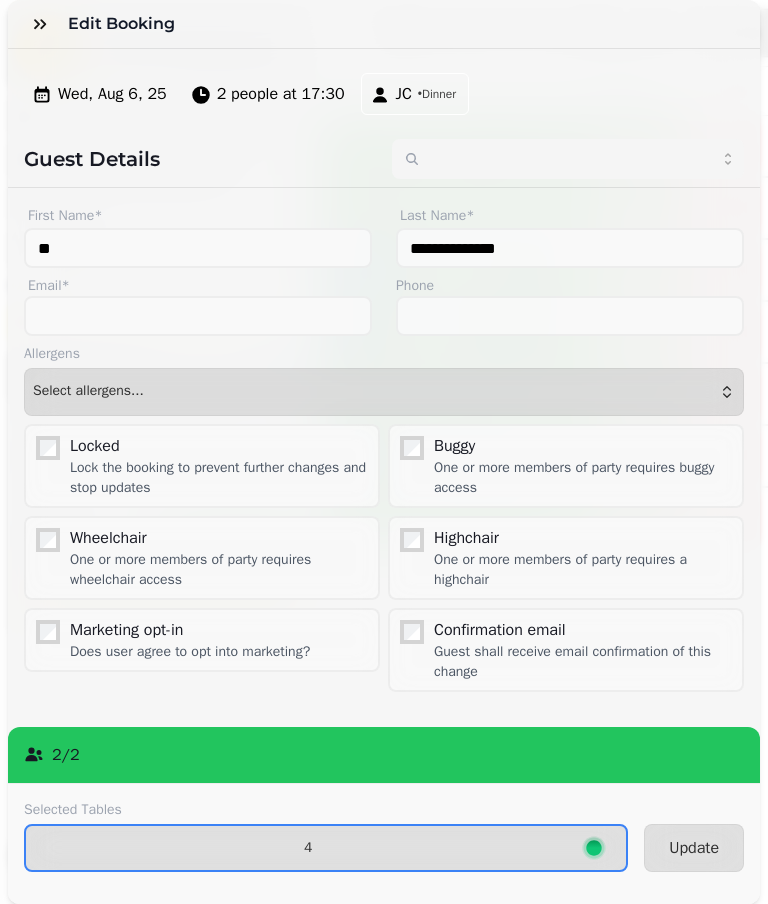 click on "Update" at bounding box center (694, 848) 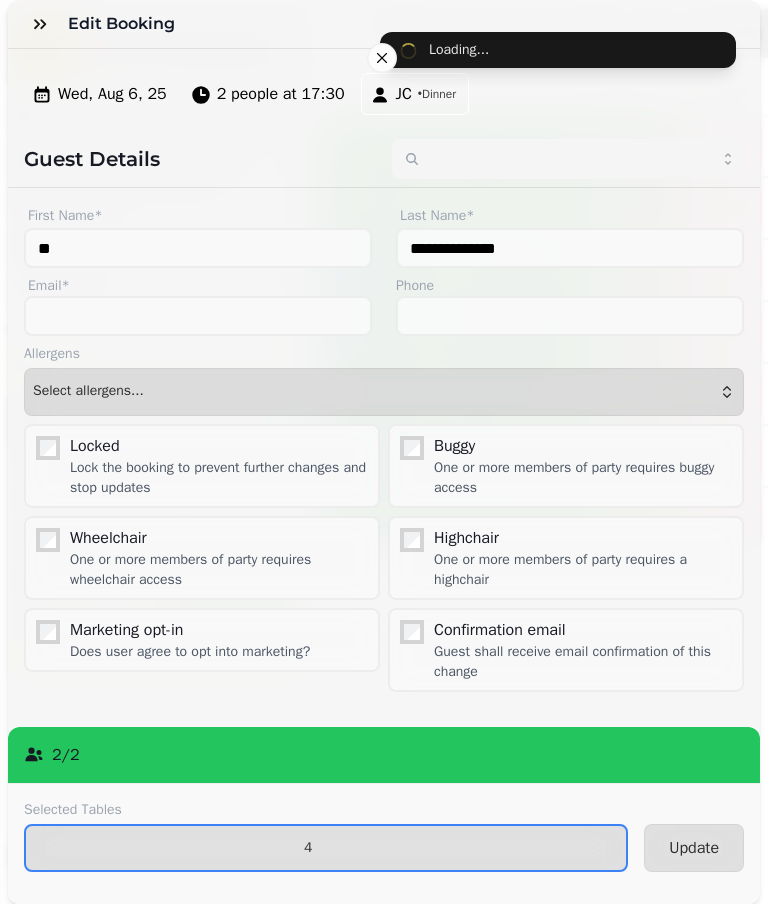 type on "*****" 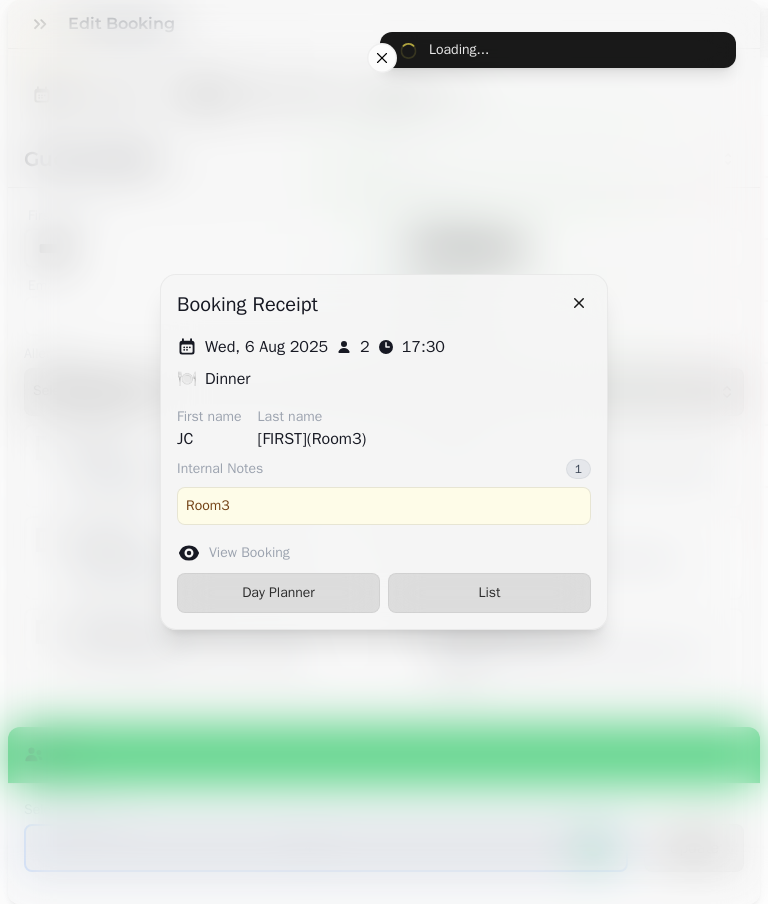 type on "**" 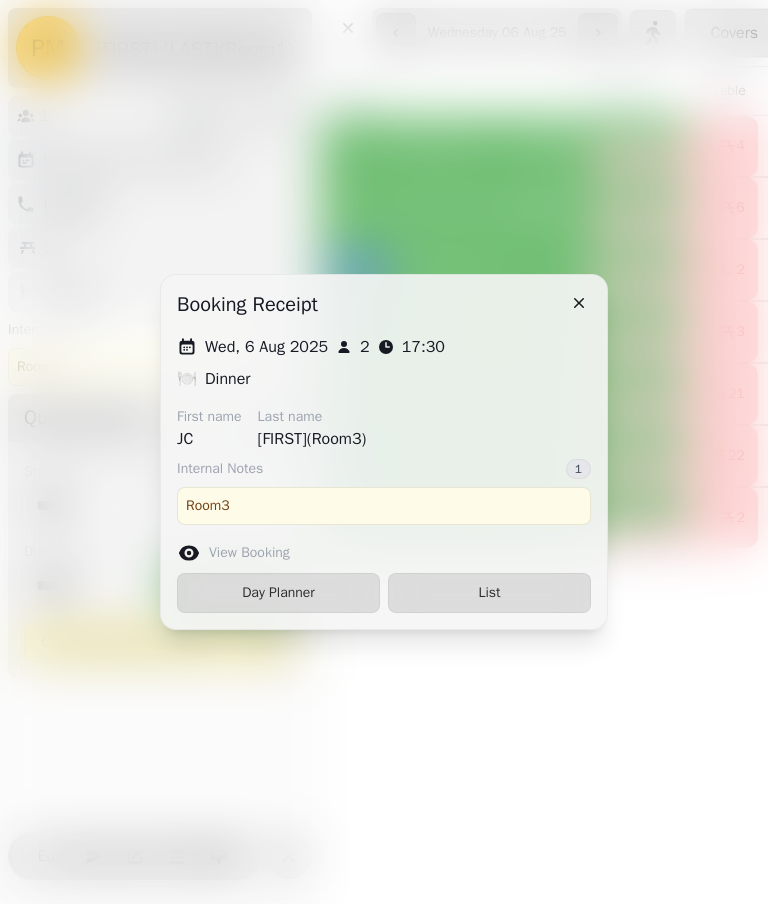 click on "List" at bounding box center (489, 593) 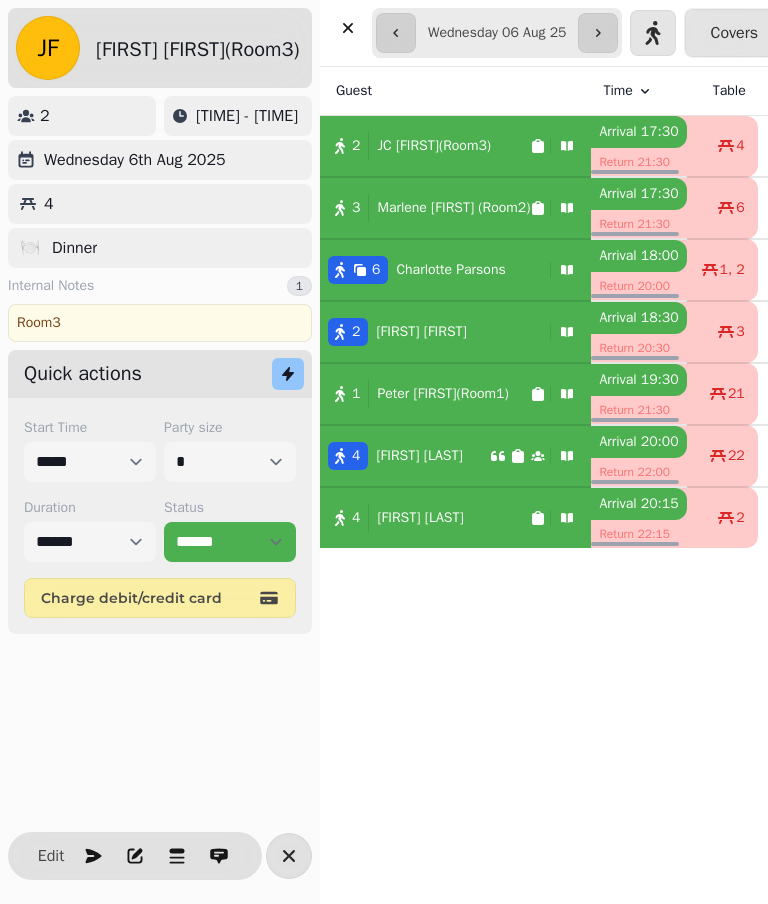 click at bounding box center [289, 856] 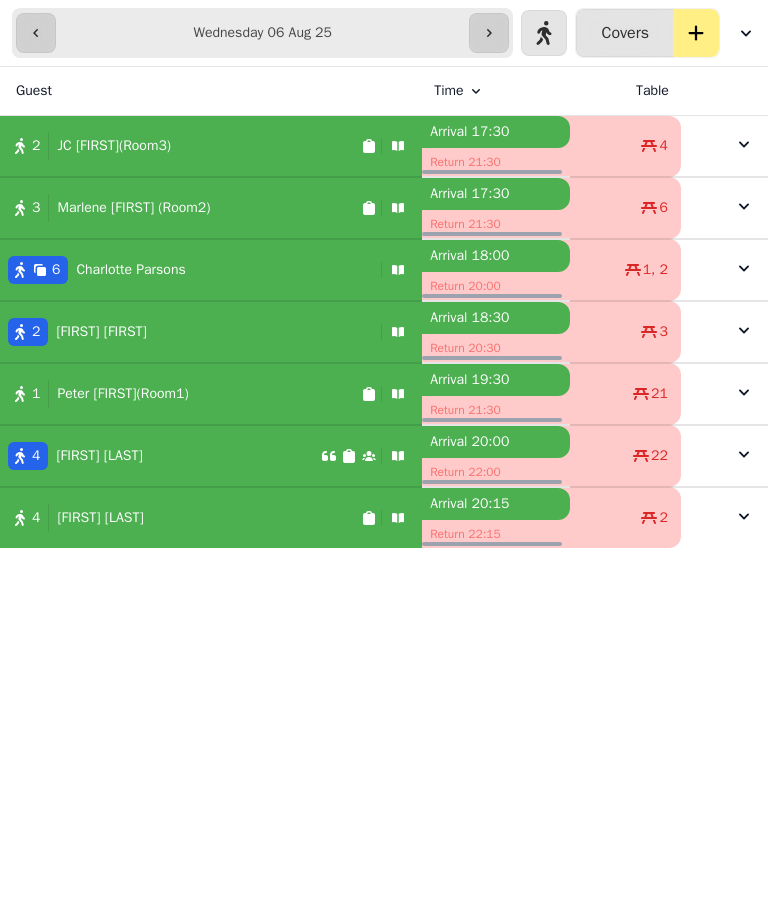 click 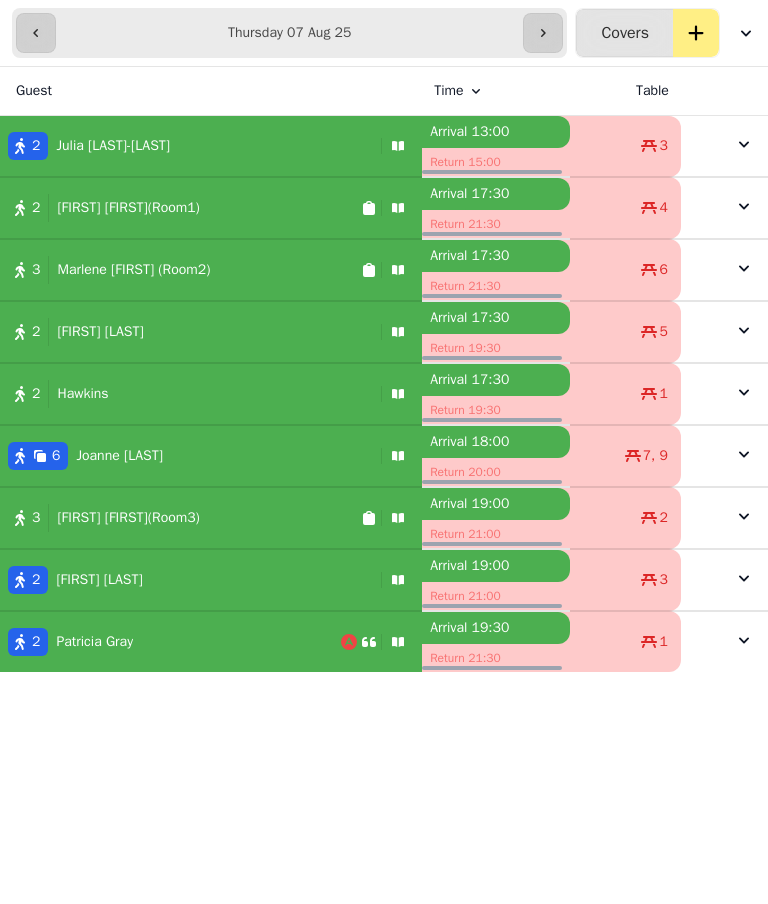 click on "[NUMBER] [FIRST]   [LAST]" at bounding box center [170, 642] 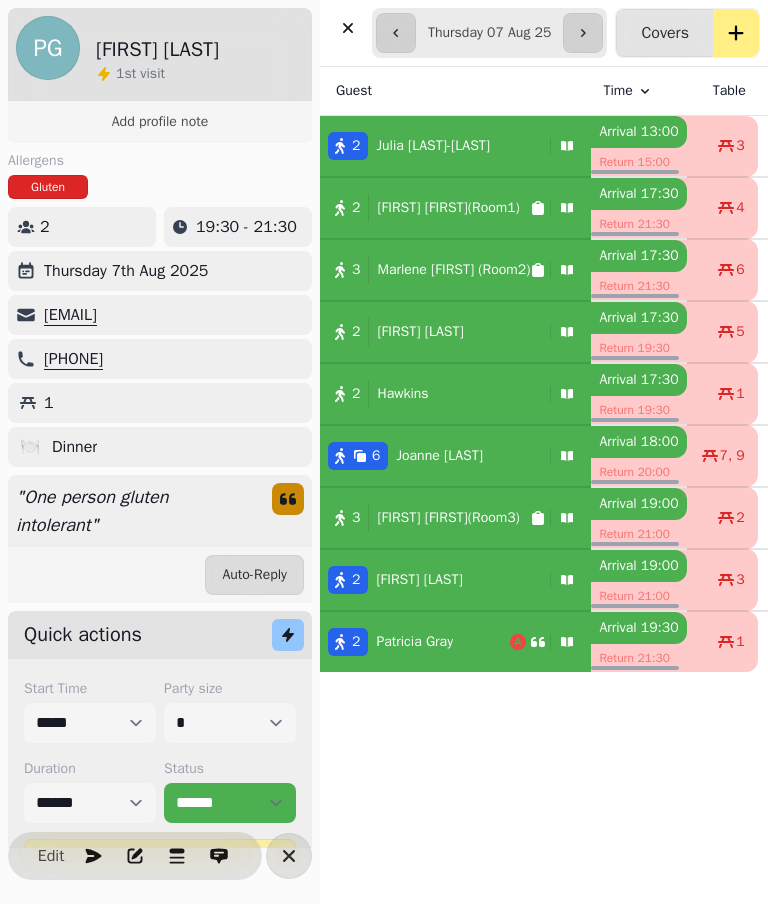 click 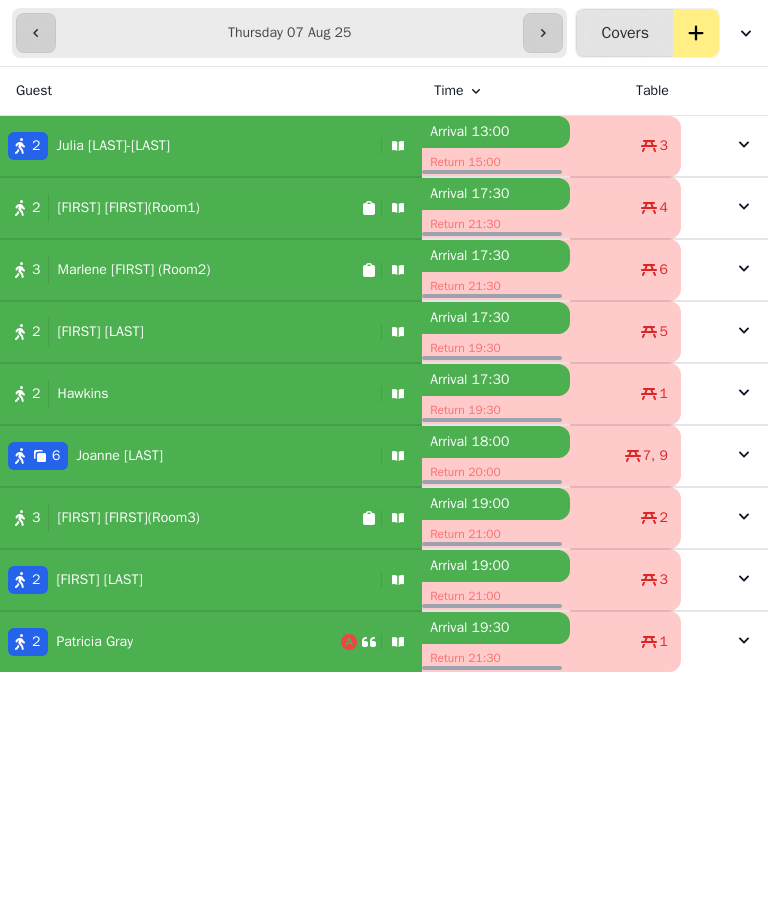 click on "[NUMBER] [FIRST]   [LAST]" at bounding box center (186, 456) 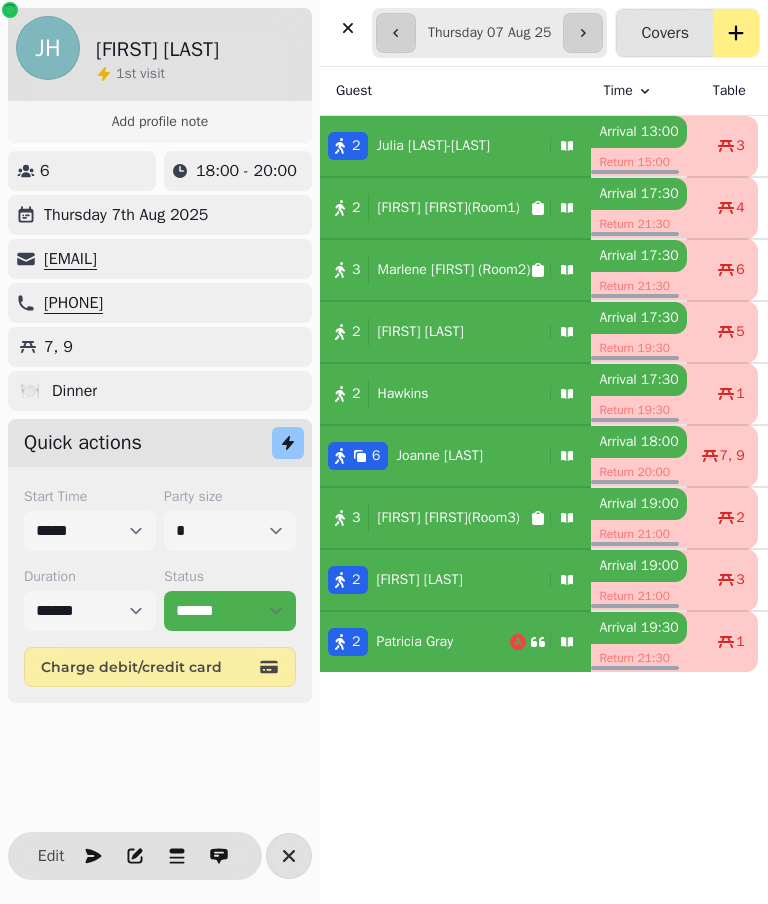 click on "Edit" at bounding box center (51, 856) 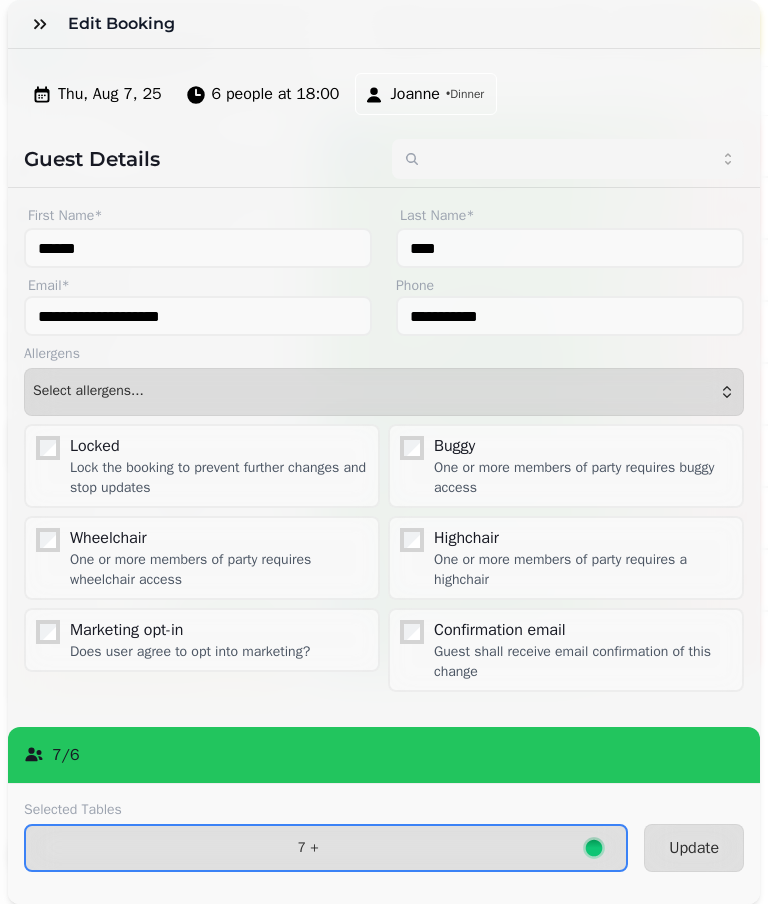 click on "7     +" at bounding box center (308, 848) 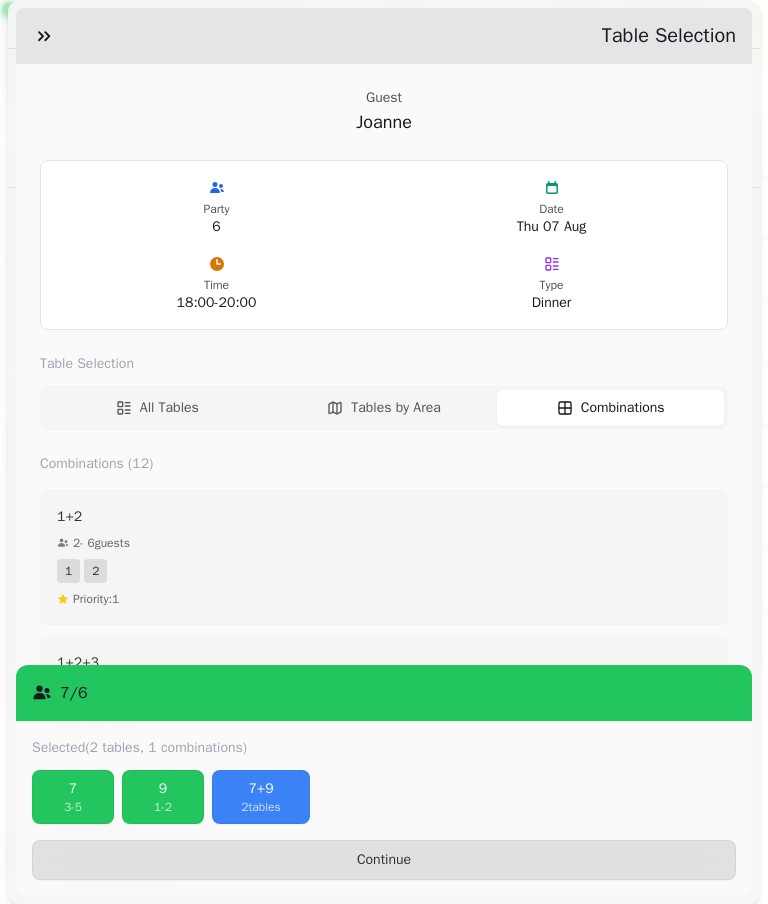 click on "9" at bounding box center [163, 789] 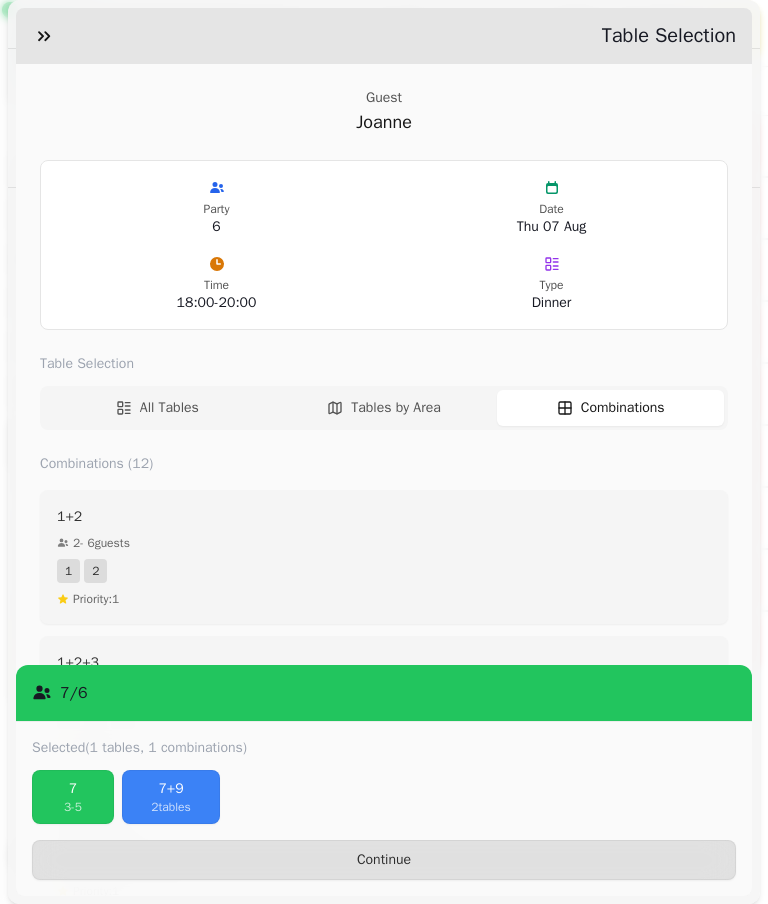 click on "3 - 5" at bounding box center [73, 807] 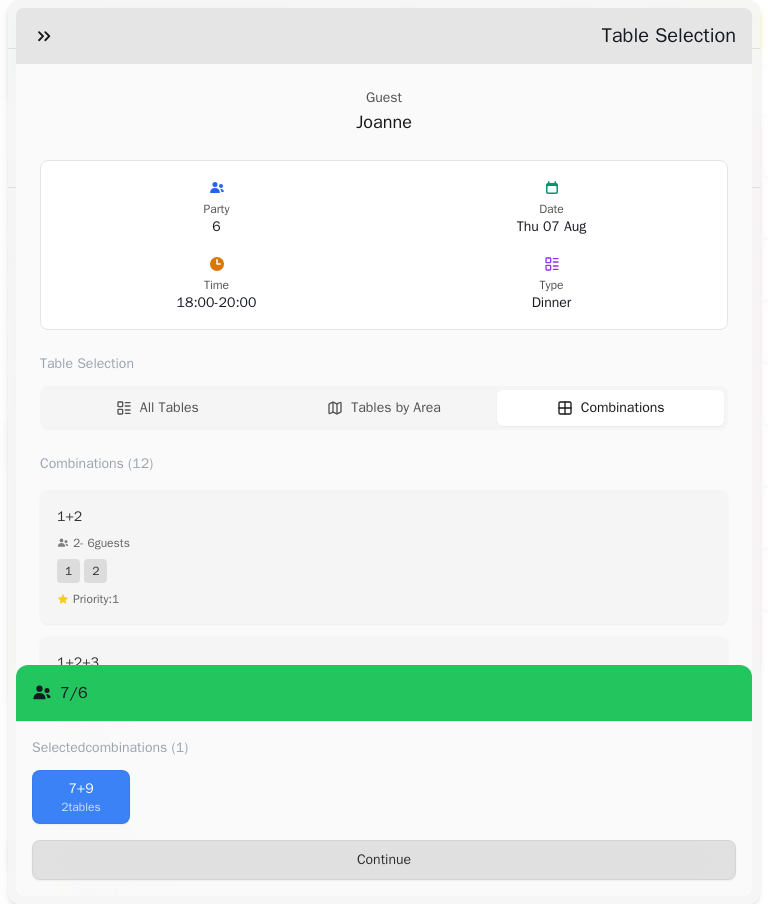 click on "2  tables" at bounding box center (81, 807) 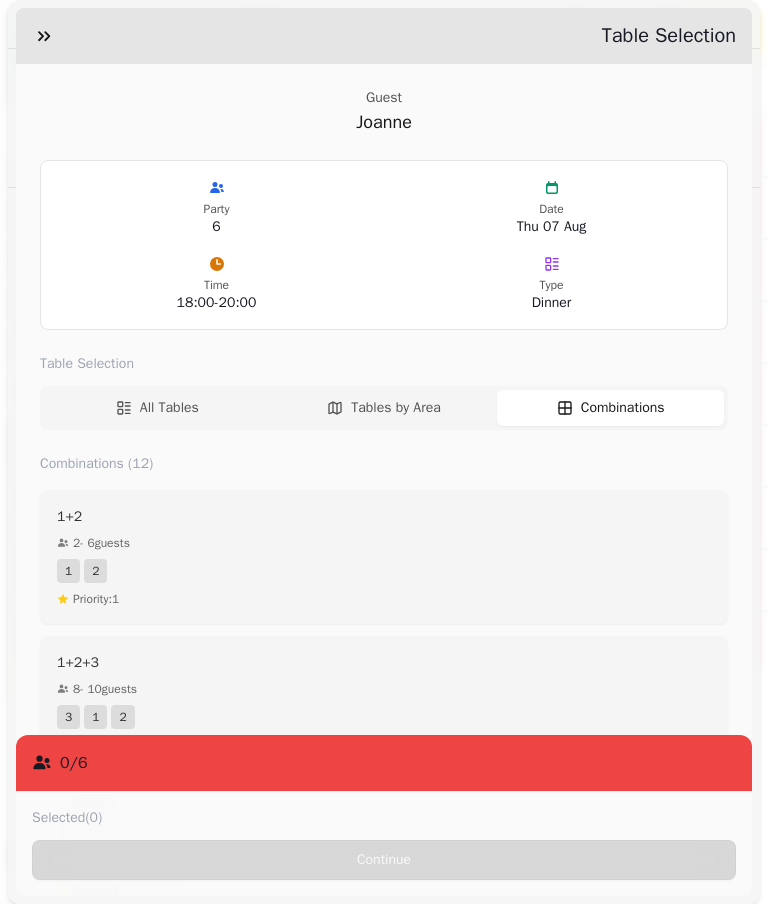 click on "All Tables" at bounding box center (157, 408) 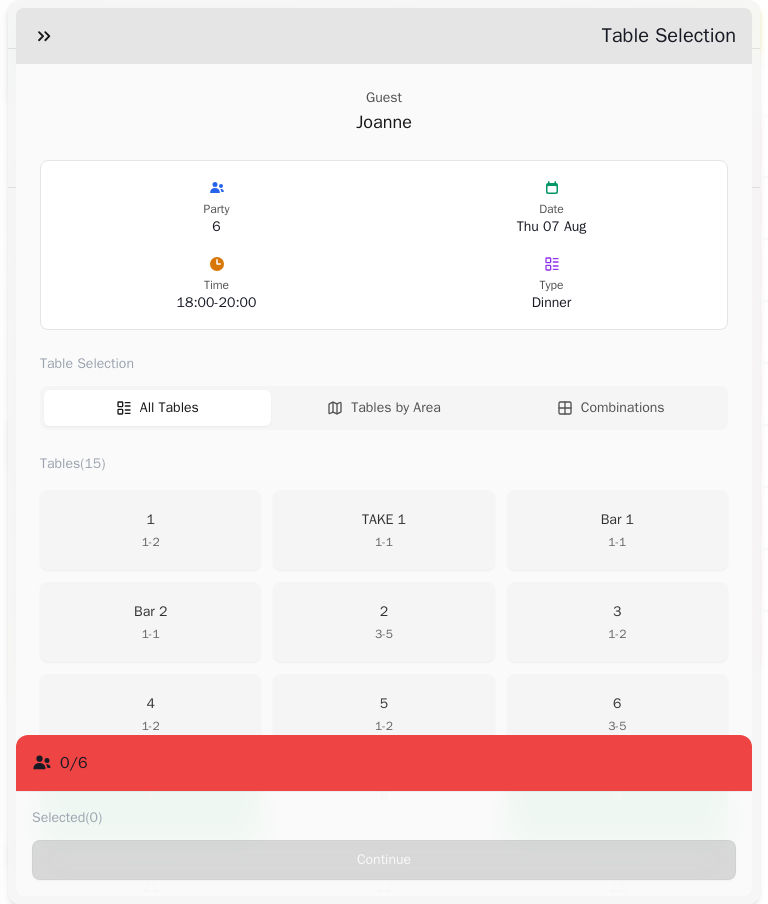 click on "1  -  2" at bounding box center [151, 542] 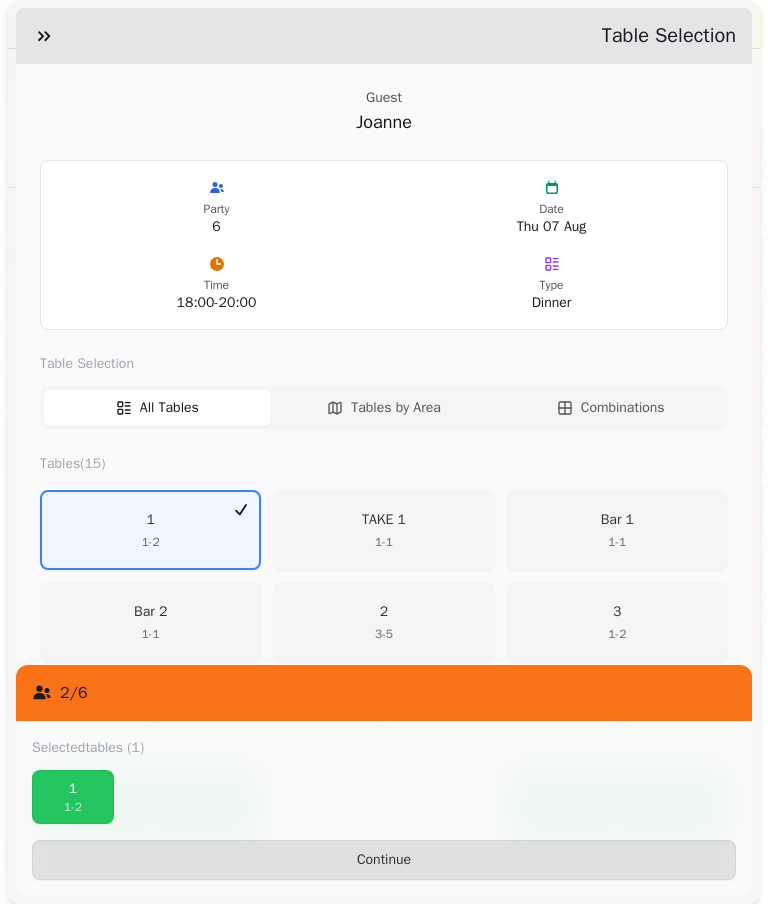 click on "2" at bounding box center [384, 612] 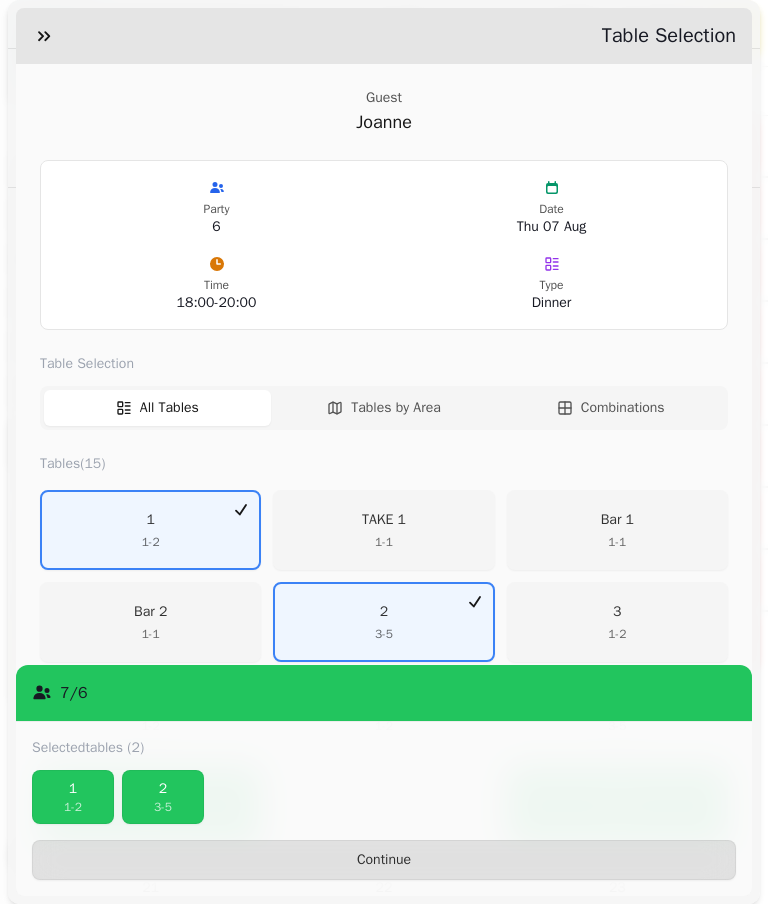 click on "Continue" at bounding box center (384, 860) 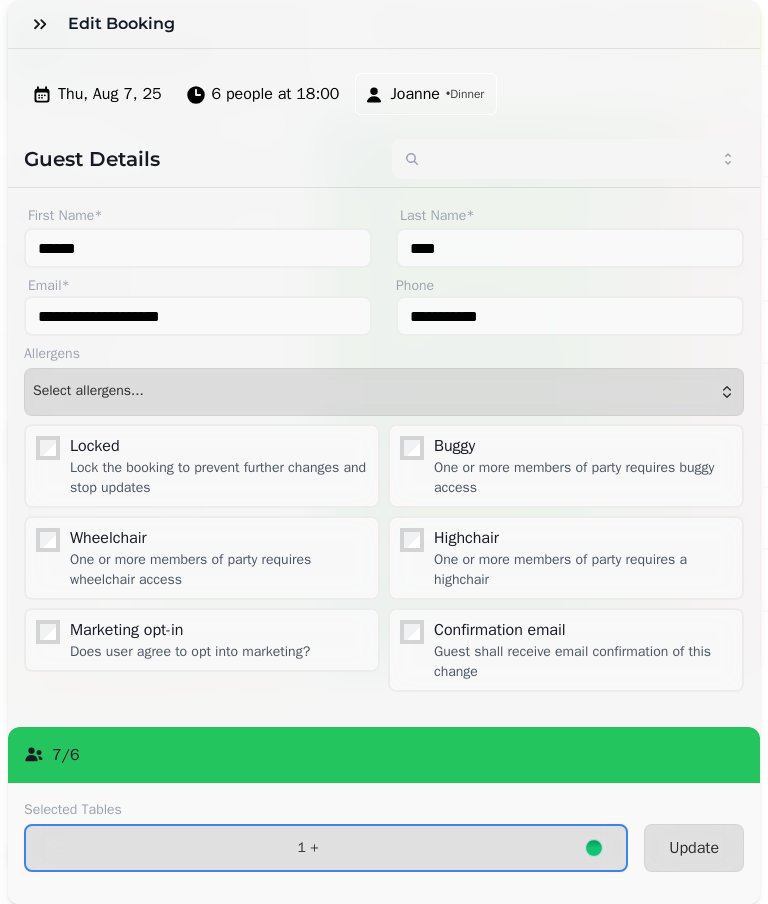 click on "Update" at bounding box center [694, 848] 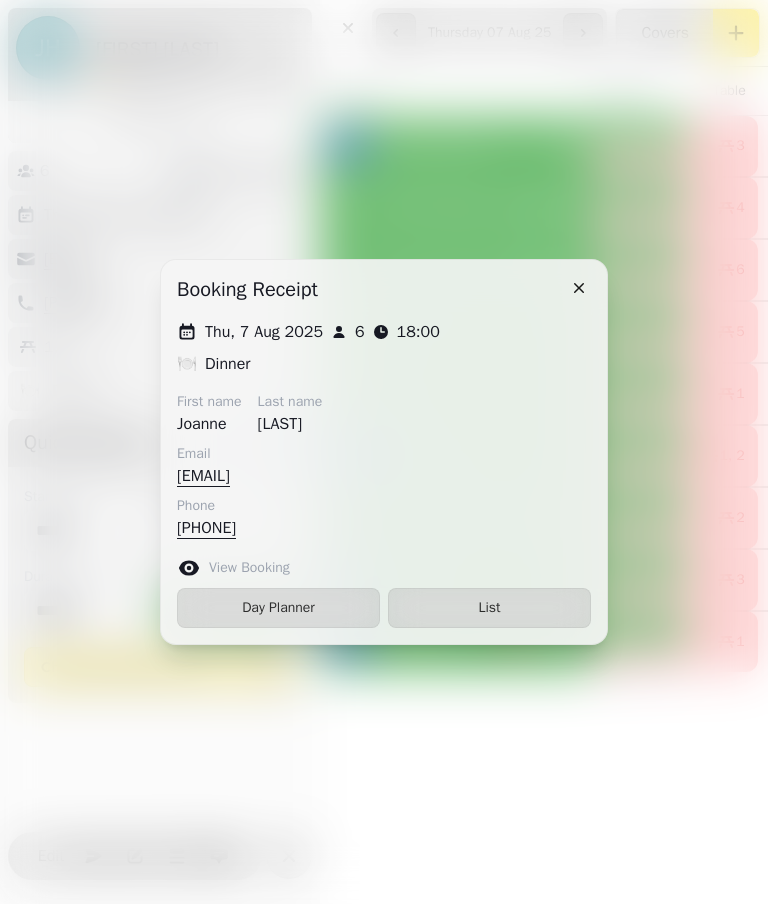click on "List" at bounding box center (489, 608) 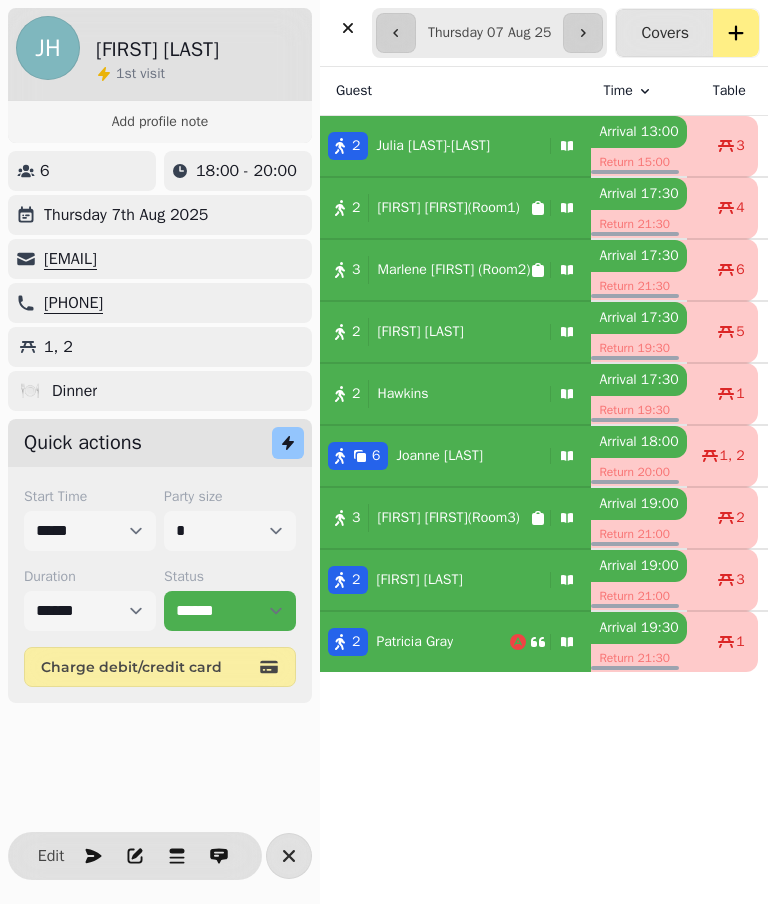 click 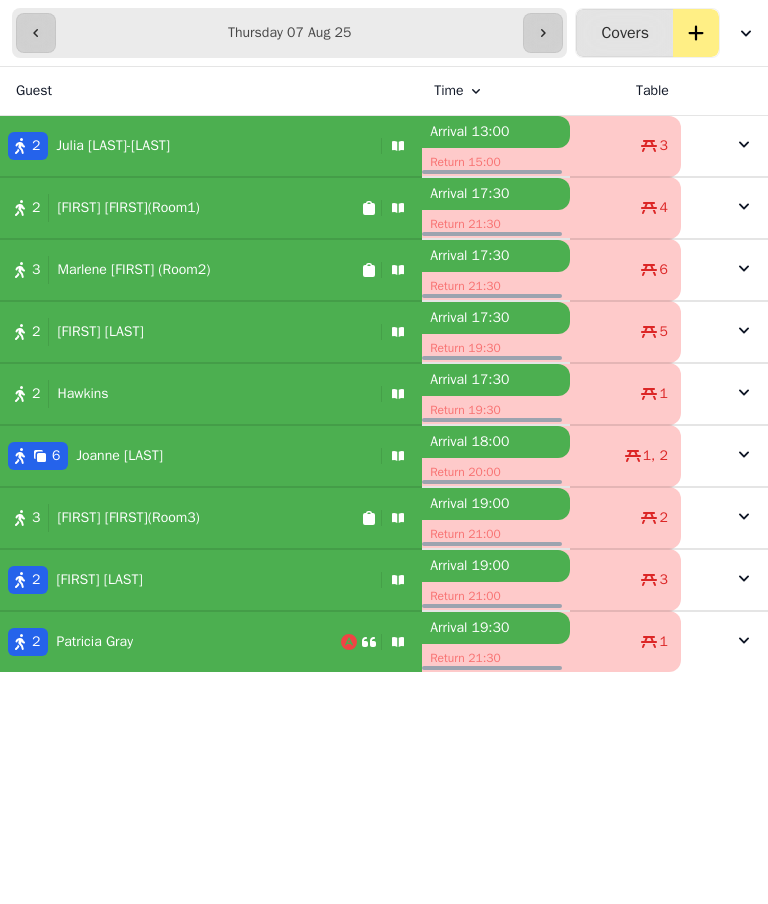 click on "[FIRST]   [LAST]" at bounding box center (100, 332) 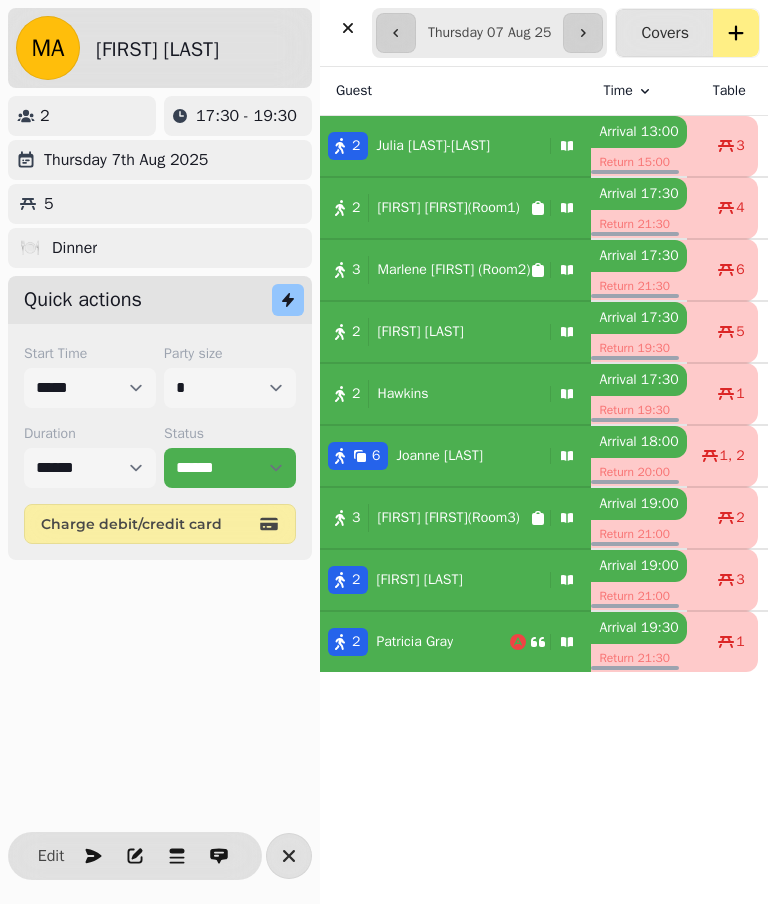 click on "Edit" at bounding box center (51, 856) 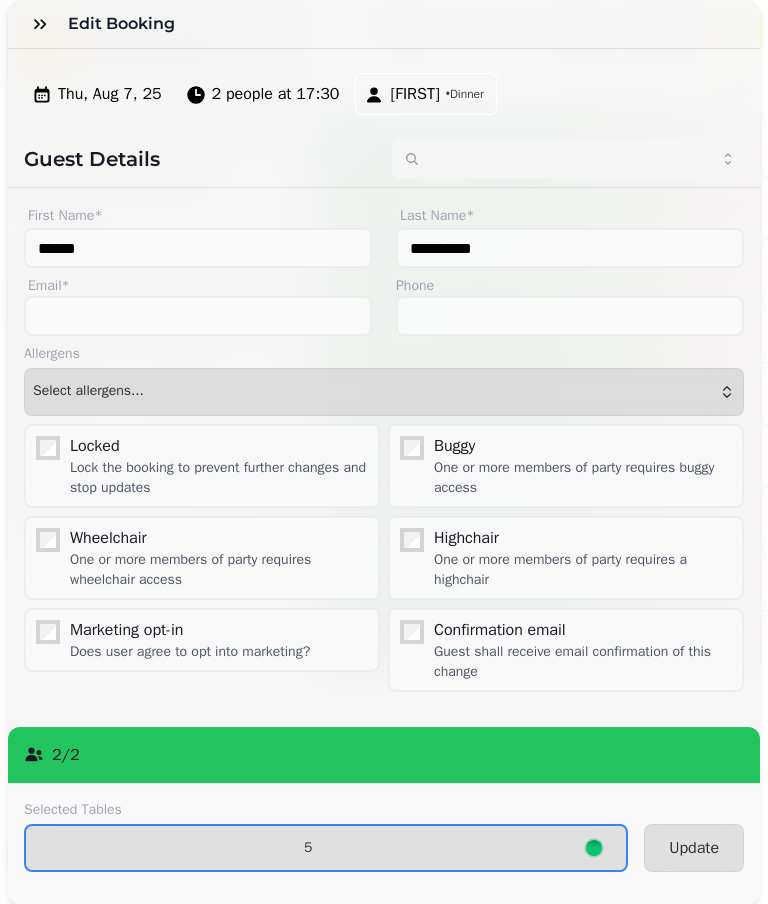 click on "5" at bounding box center (326, 848) 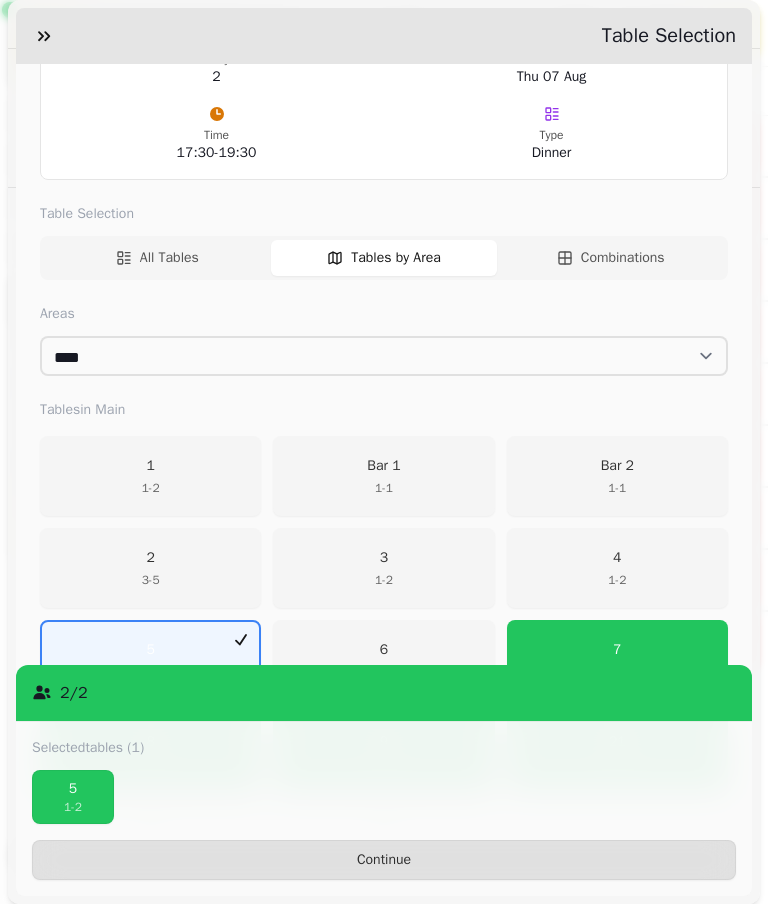 scroll, scrollTop: 330, scrollLeft: 0, axis: vertical 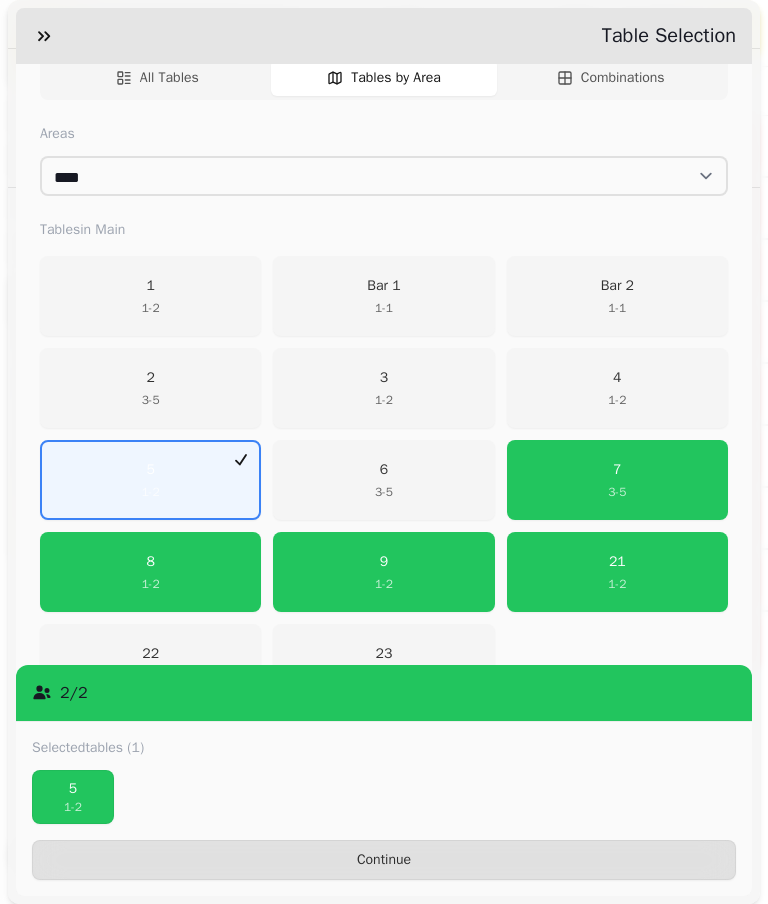 click on "5 1  -  2" at bounding box center (150, 480) 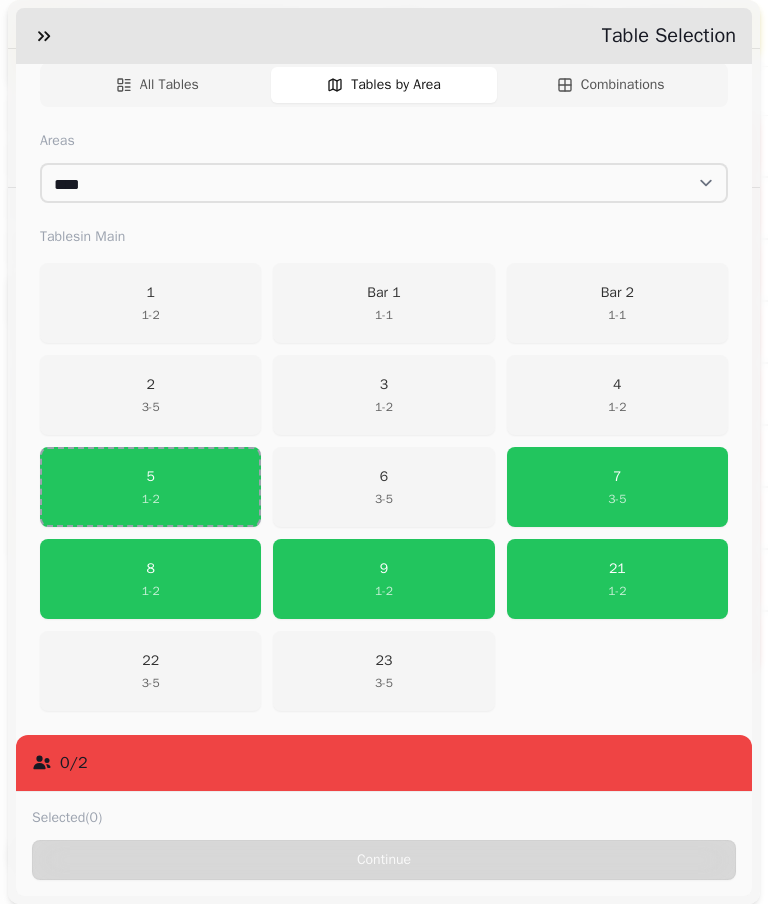 click on "3 1  -  2" at bounding box center [383, 395] 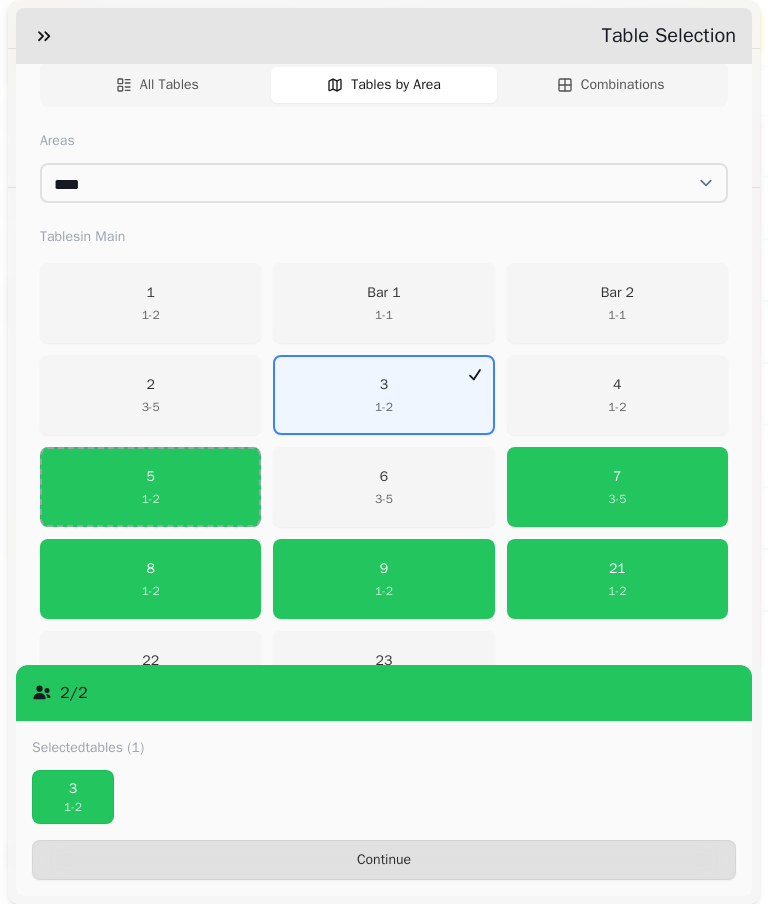 click on "Continue" at bounding box center [384, 860] 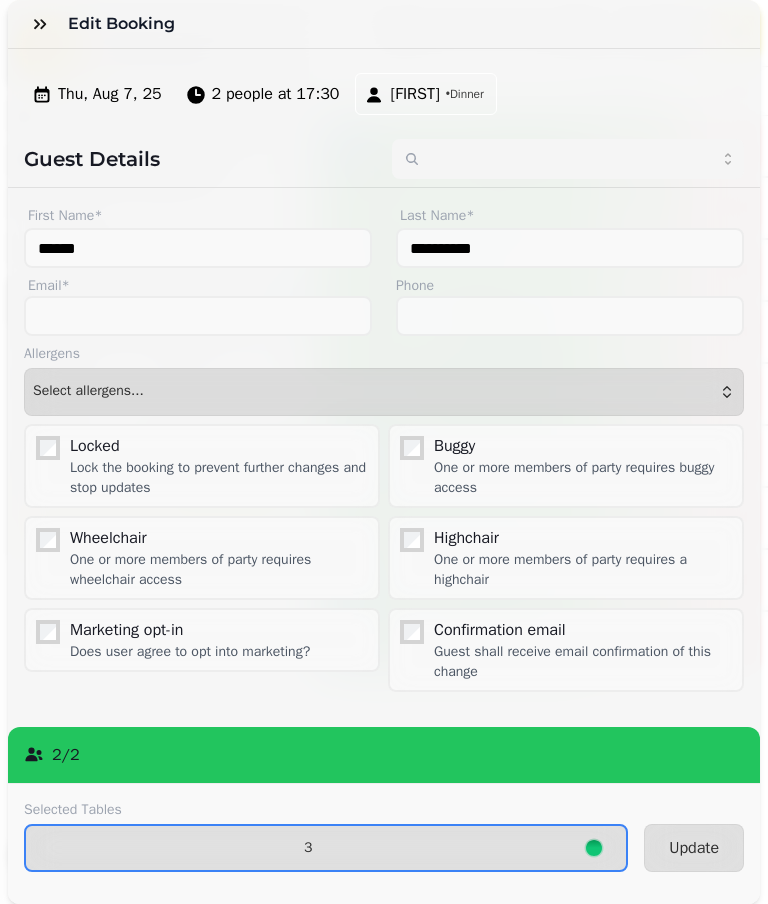 click on "Update" at bounding box center [694, 848] 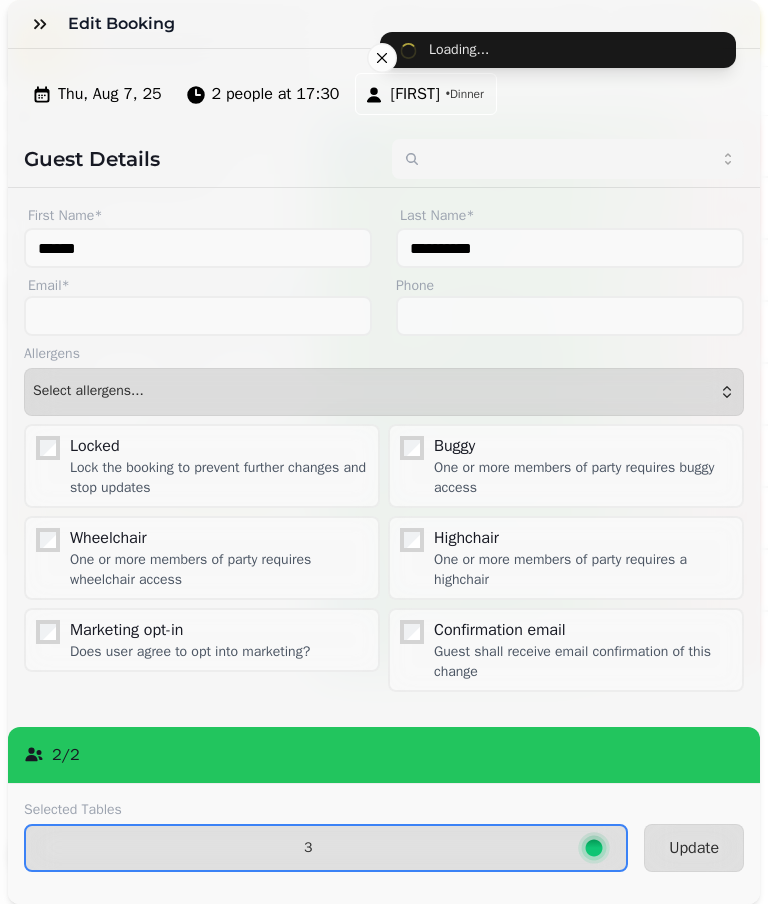 type on "******" 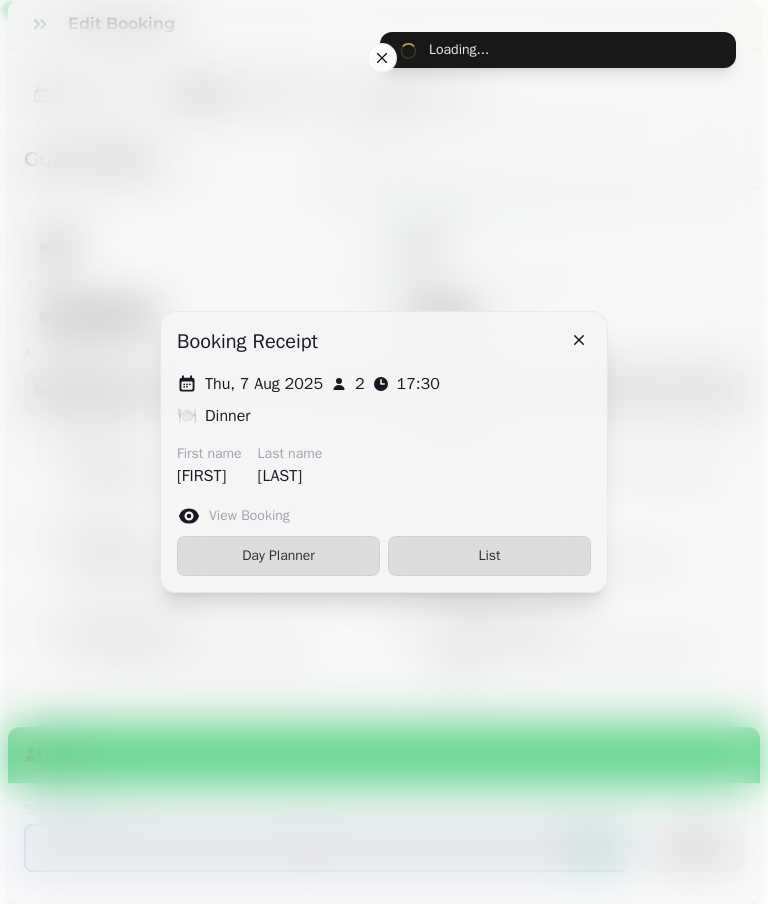 type on "******" 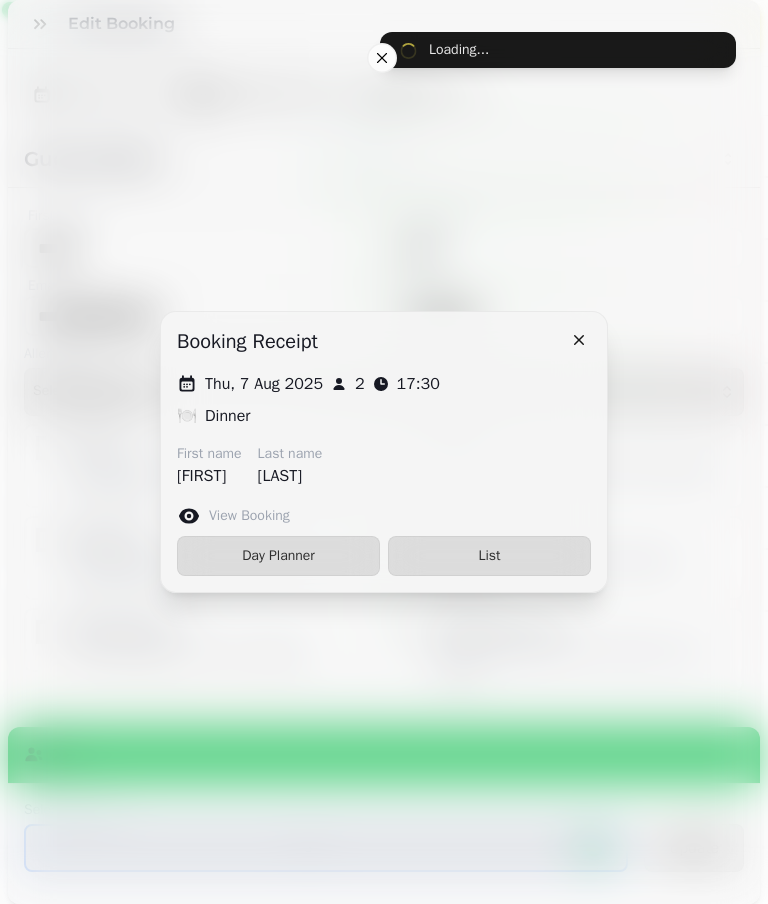 type on "**********" 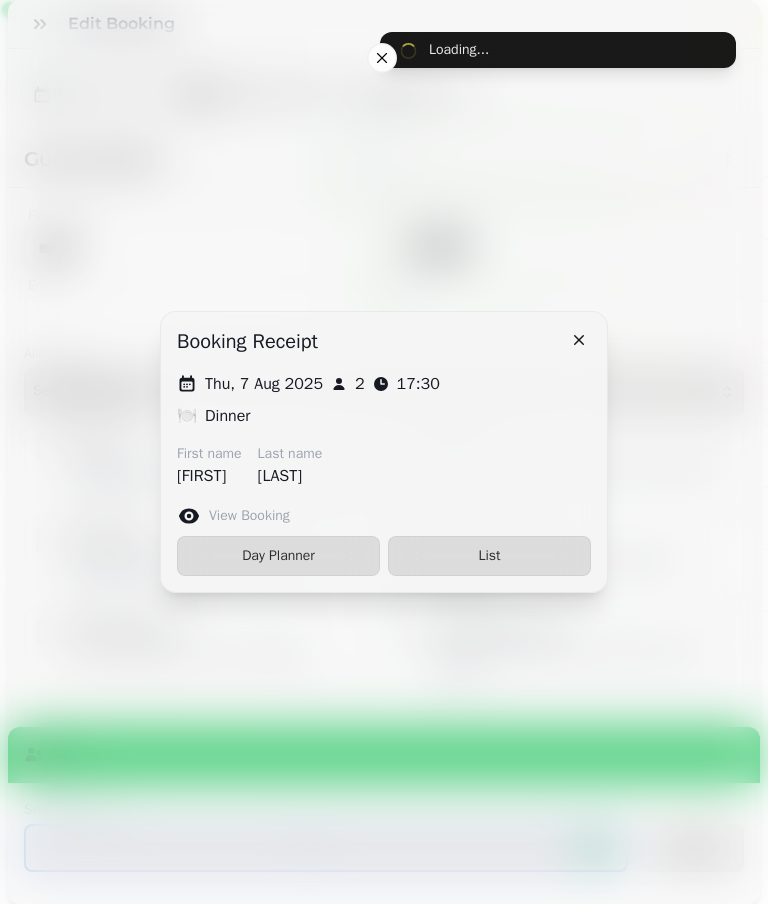 scroll, scrollTop: 92, scrollLeft: 0, axis: vertical 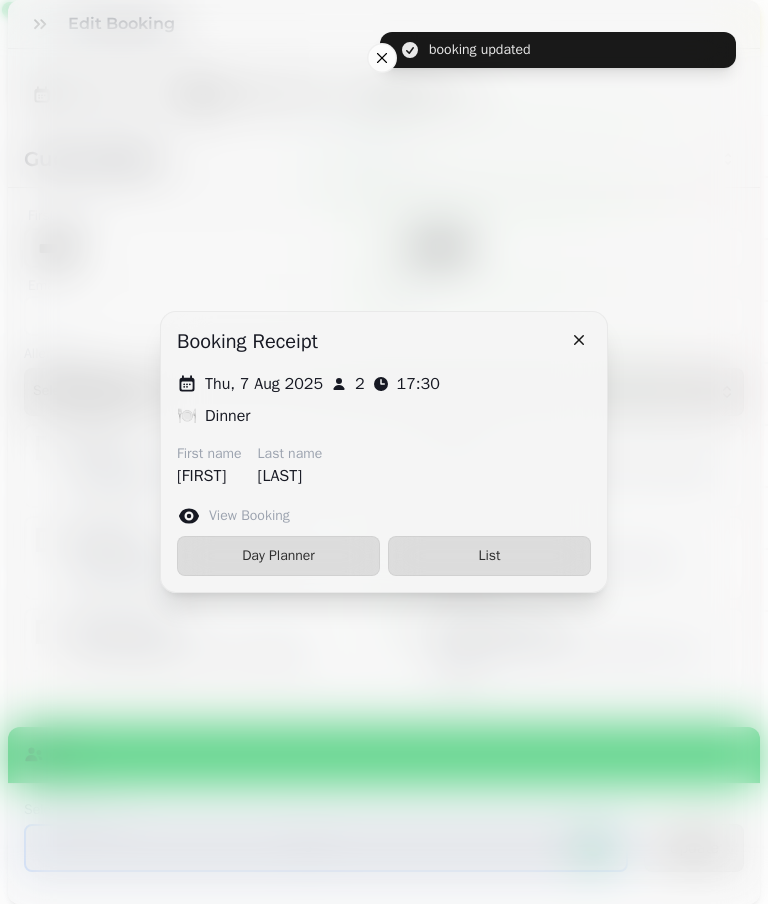 type on "******" 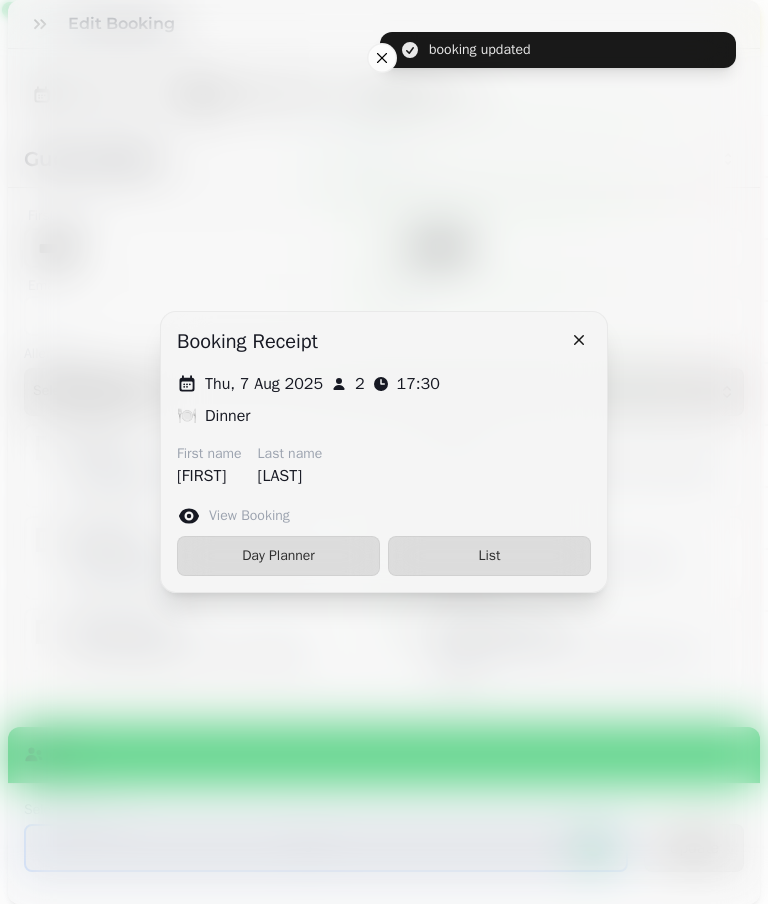 type on "****" 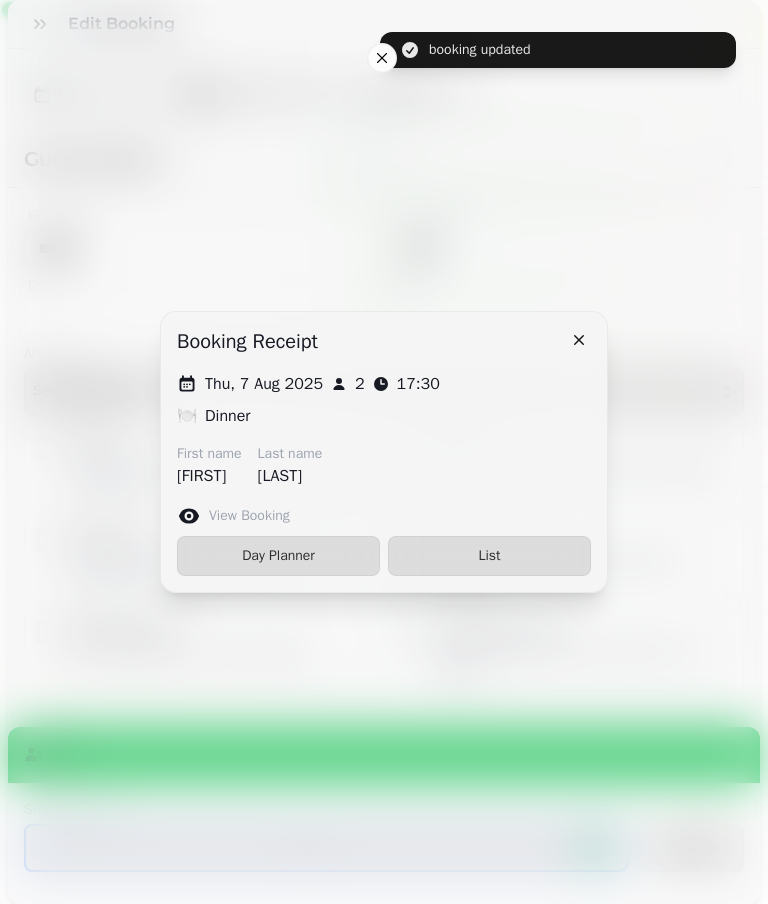 type on "**********" 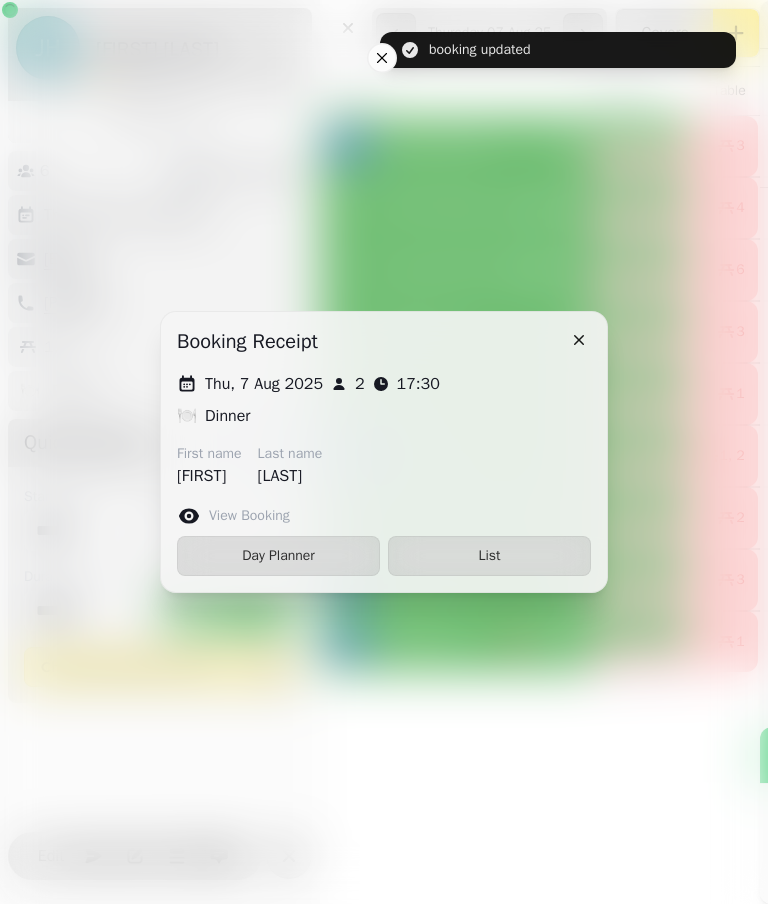 click on "List" at bounding box center (489, 556) 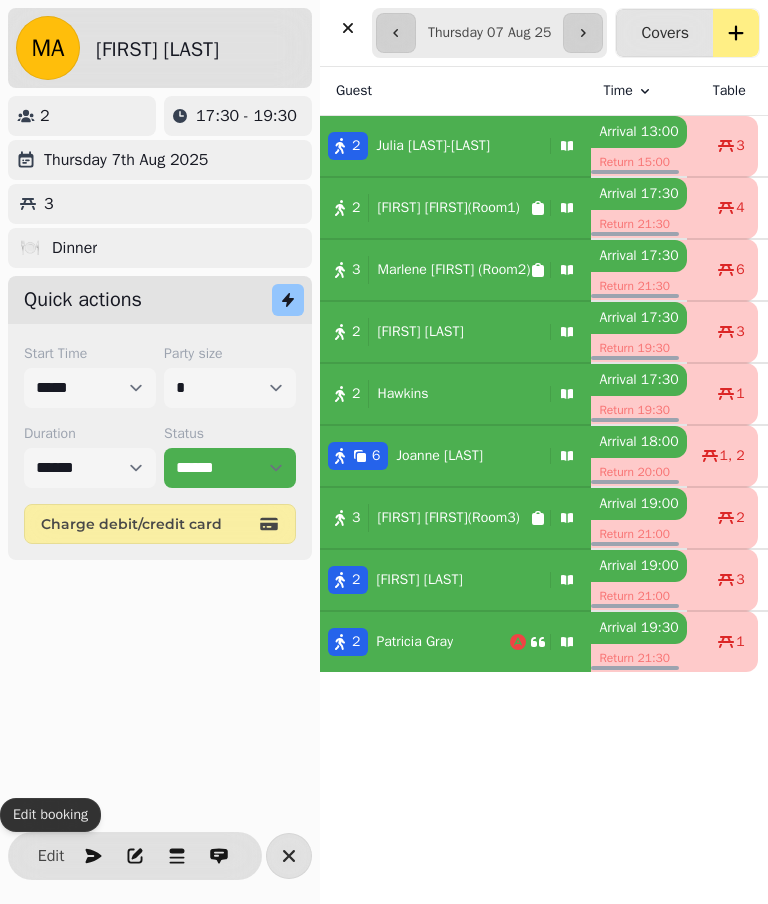 click on "[NUMBER] [LAST]" at bounding box center (431, 394) 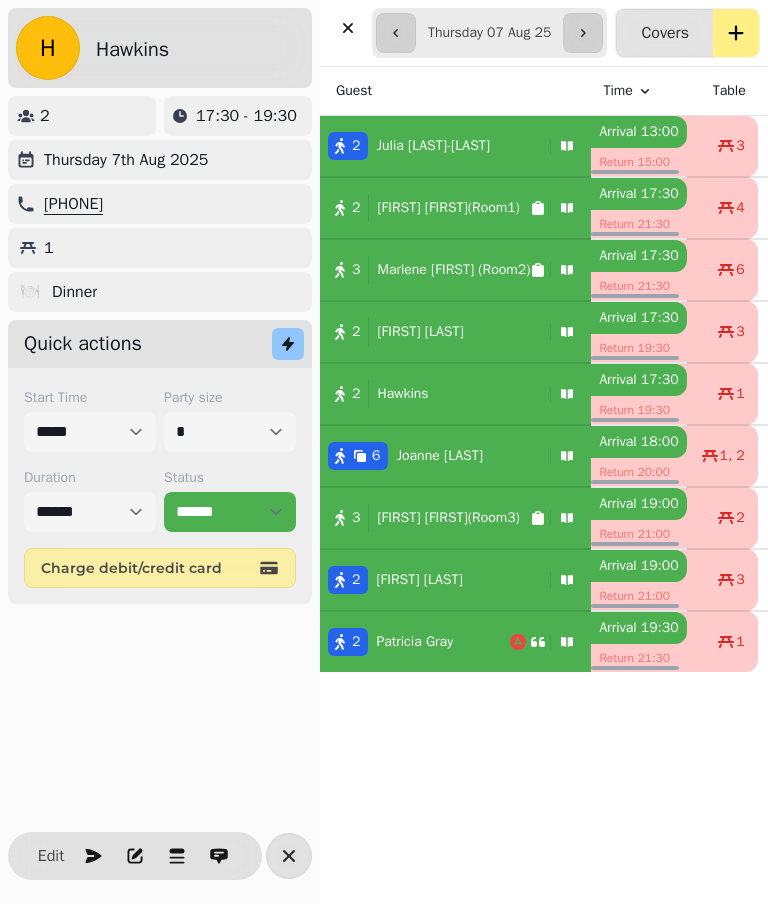click on "Edit" at bounding box center [51, 856] 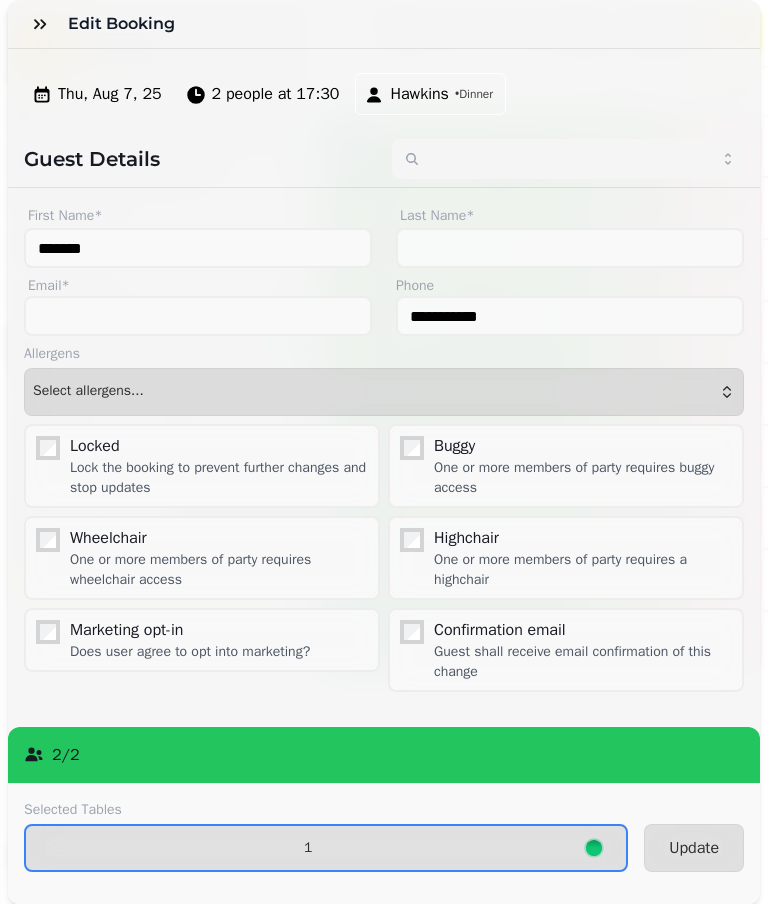 click on "1" at bounding box center (326, 848) 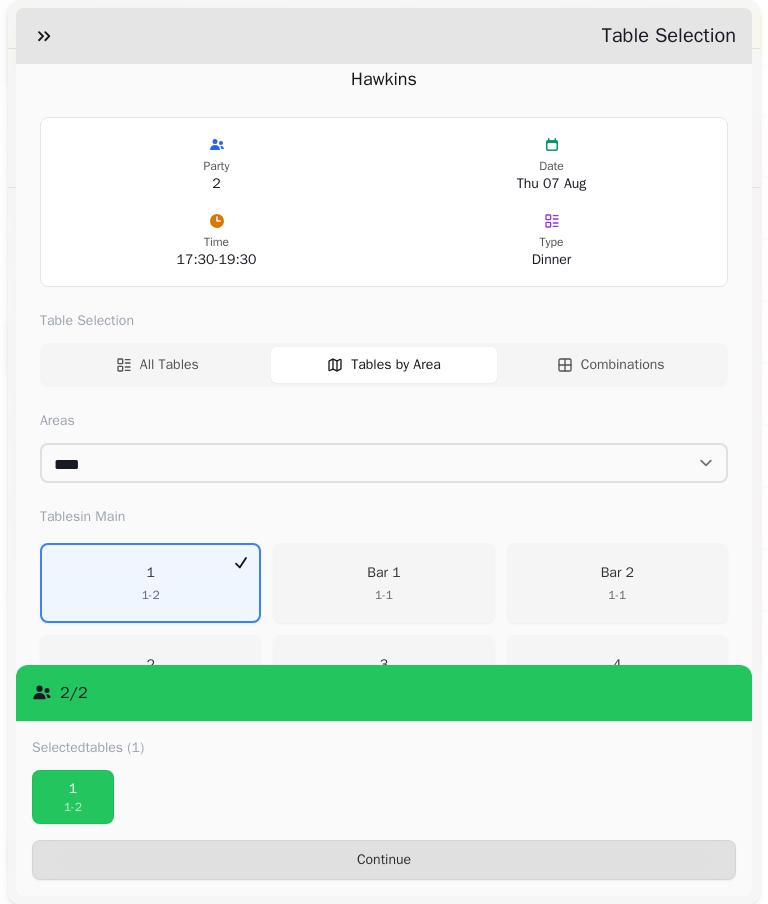 scroll, scrollTop: 146, scrollLeft: 0, axis: vertical 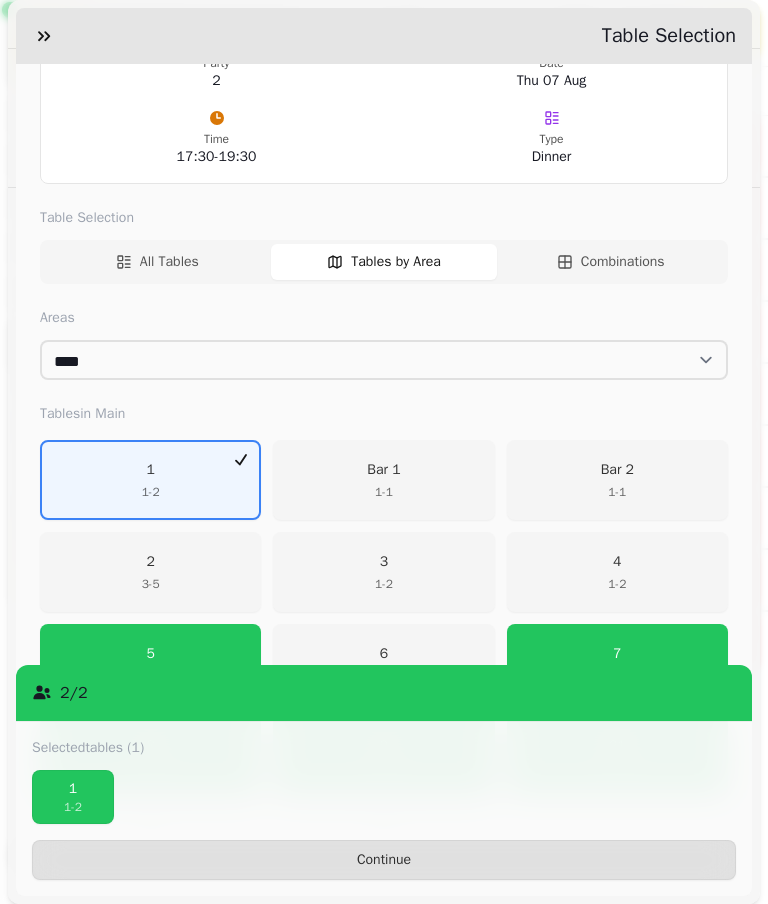 click on "1 1  -  2" at bounding box center (150, 480) 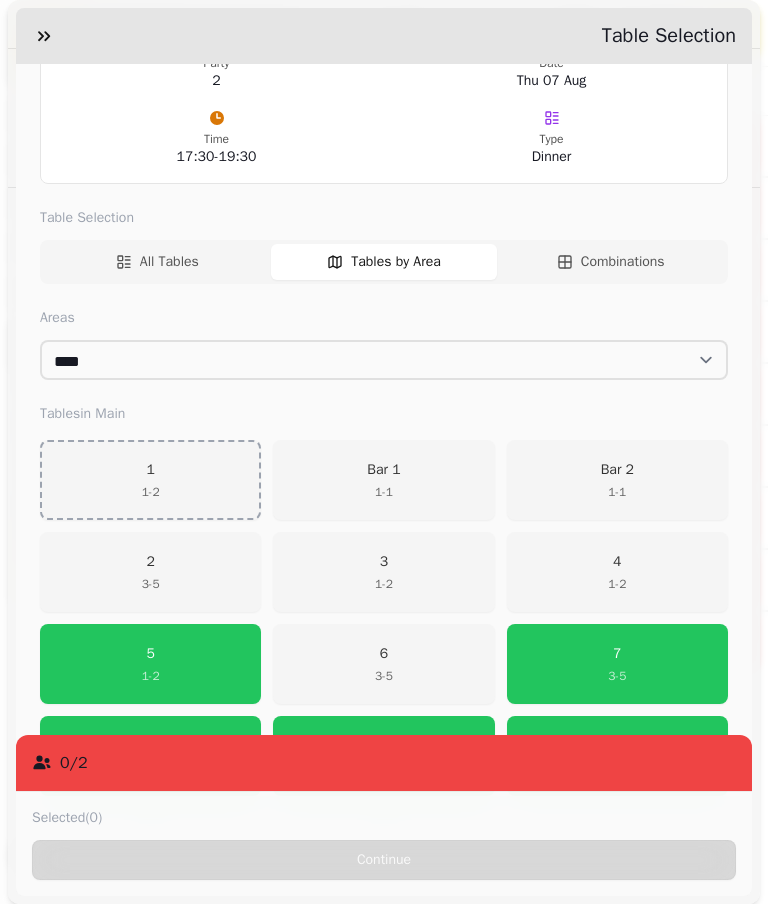 click on "5 1  -  2" at bounding box center [150, 664] 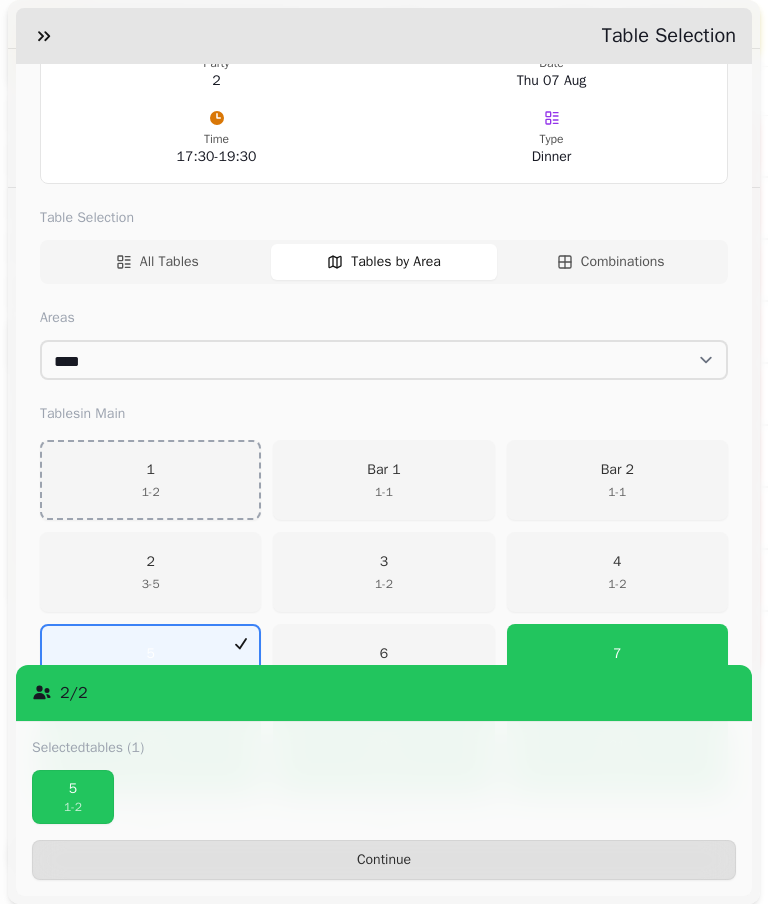 click on "Continue" at bounding box center [384, 860] 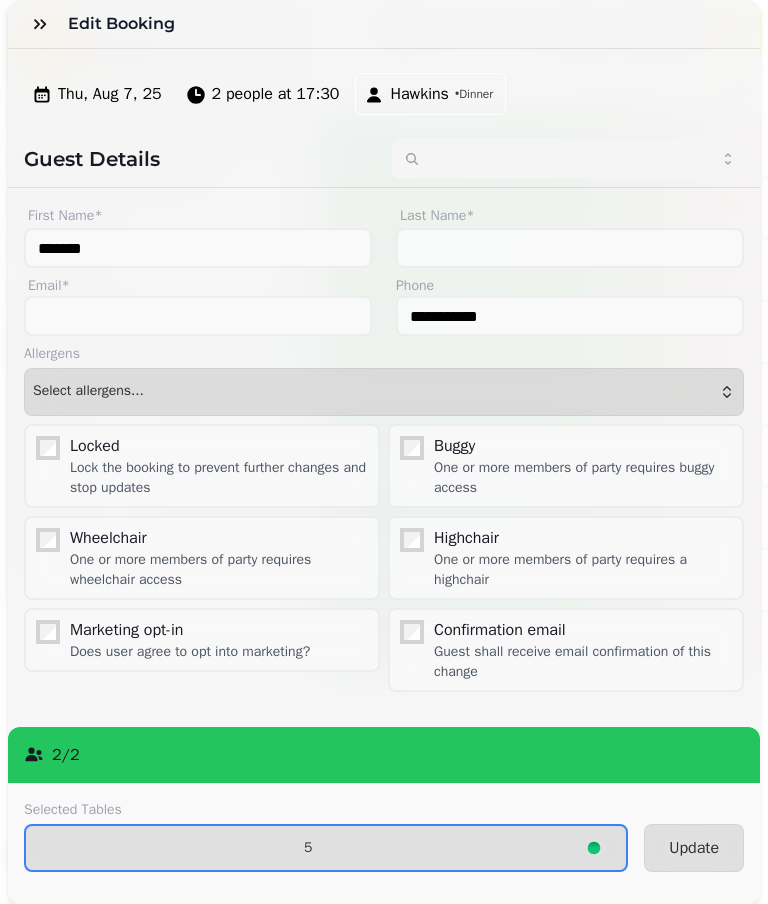 click on "Update" at bounding box center (694, 848) 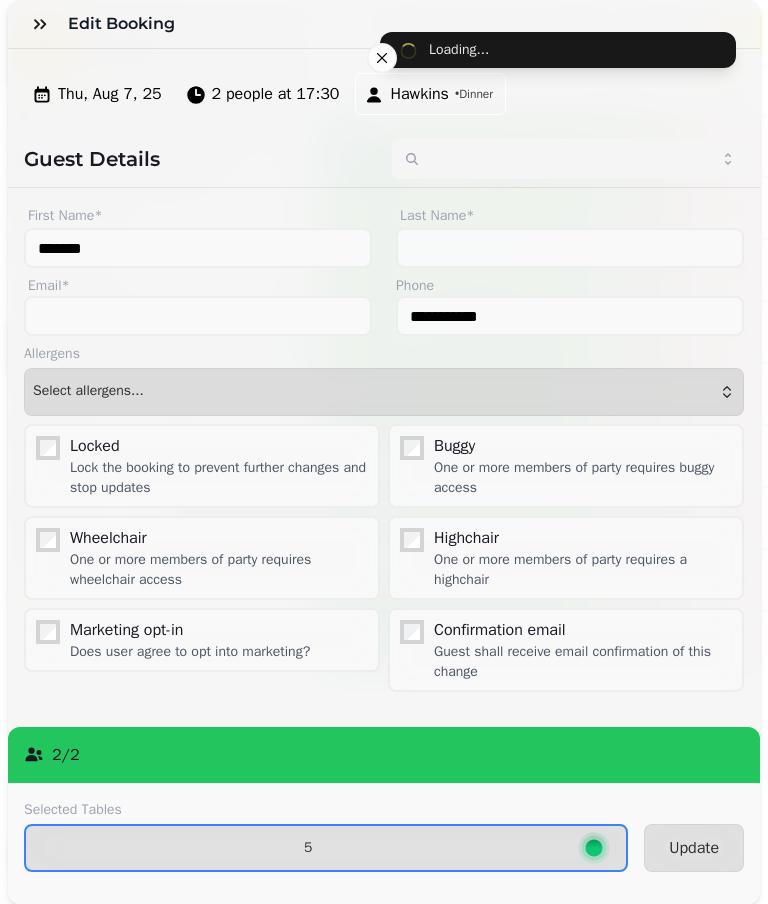 type on "******" 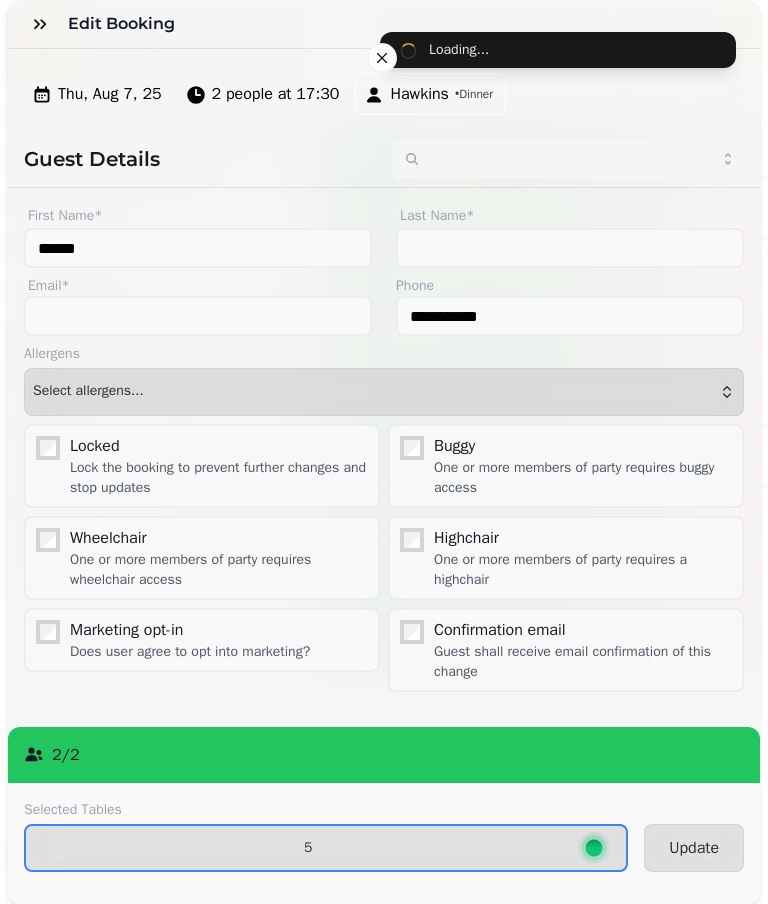 type on "**********" 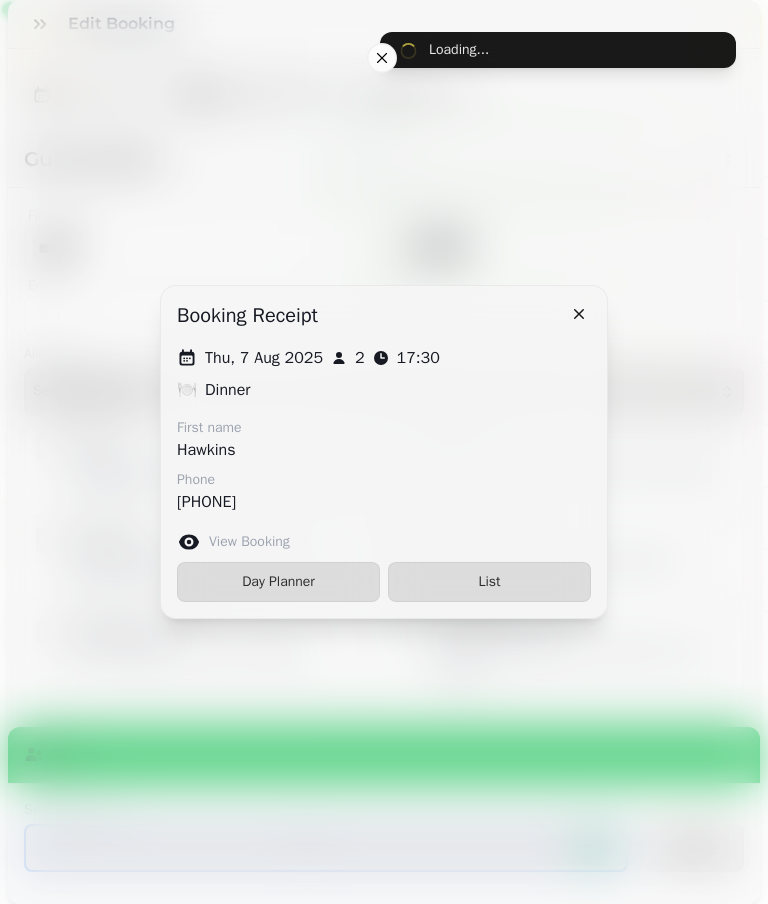type on "*******" 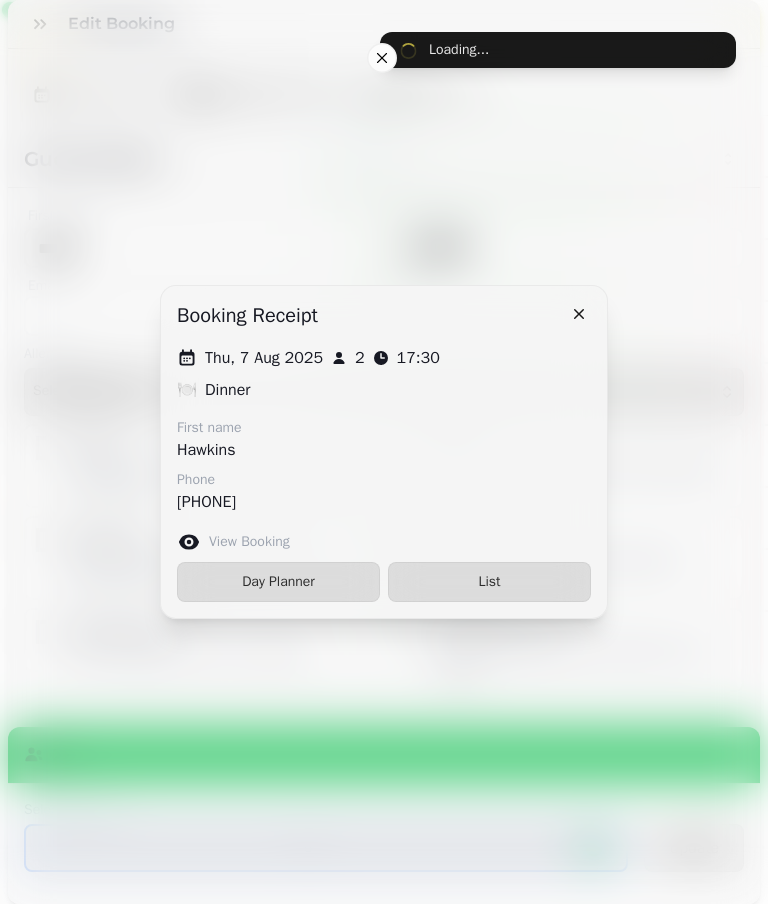 type 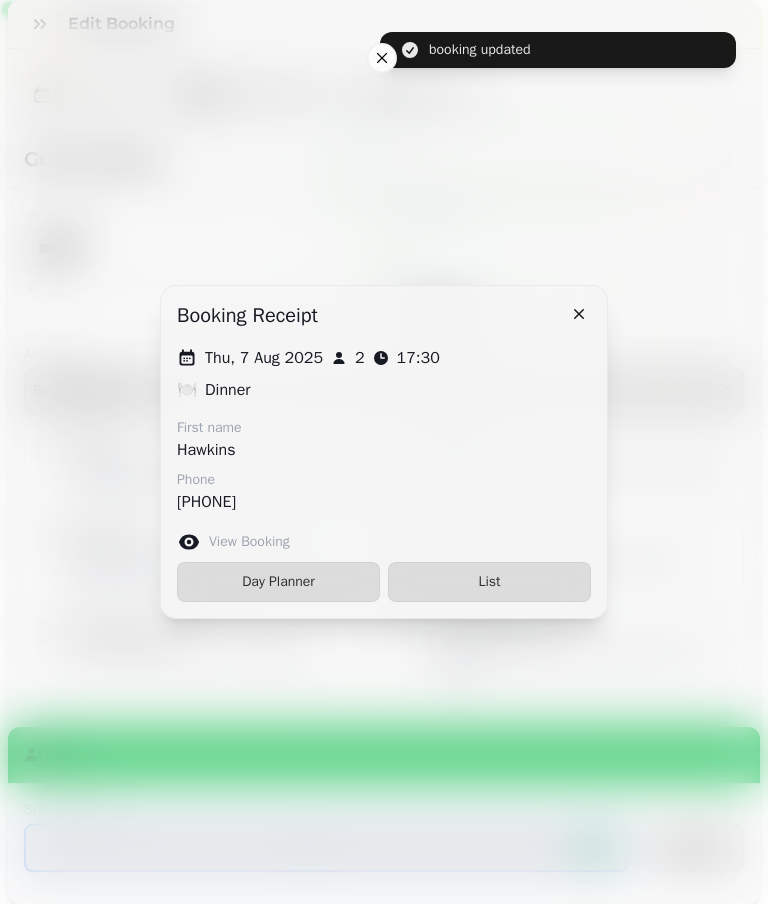 type on "******" 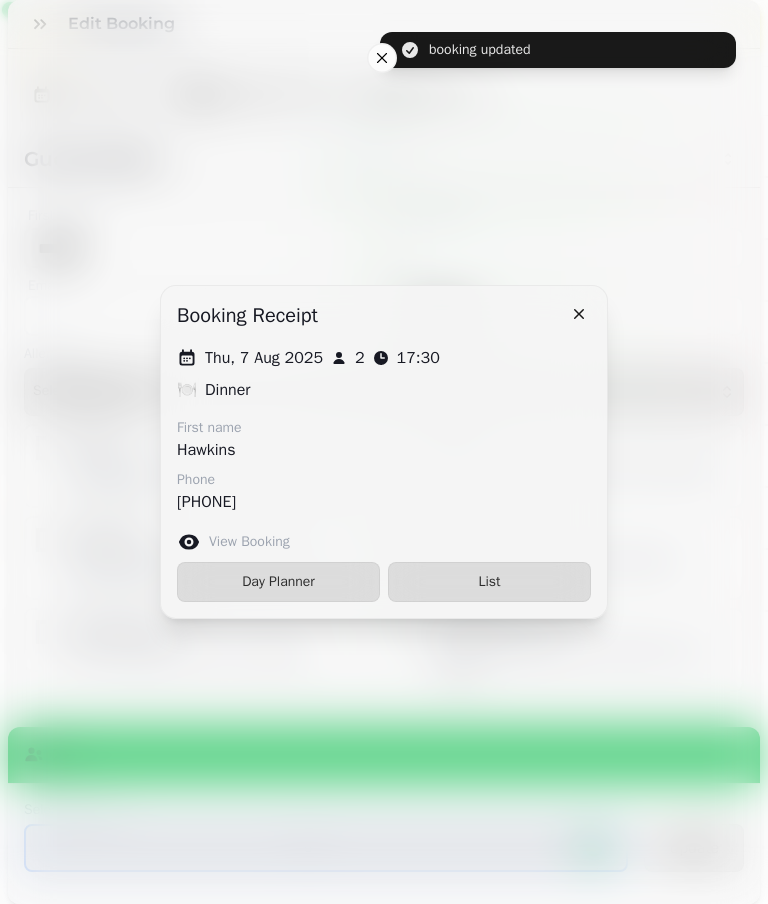 type on "**********" 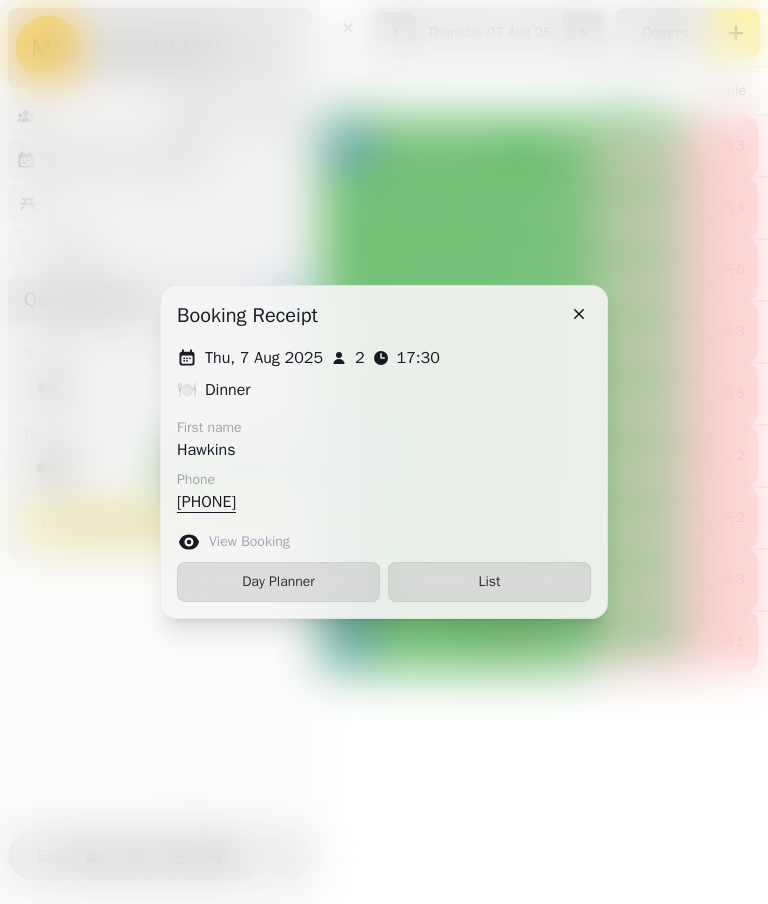 click on "List" at bounding box center [489, 582] 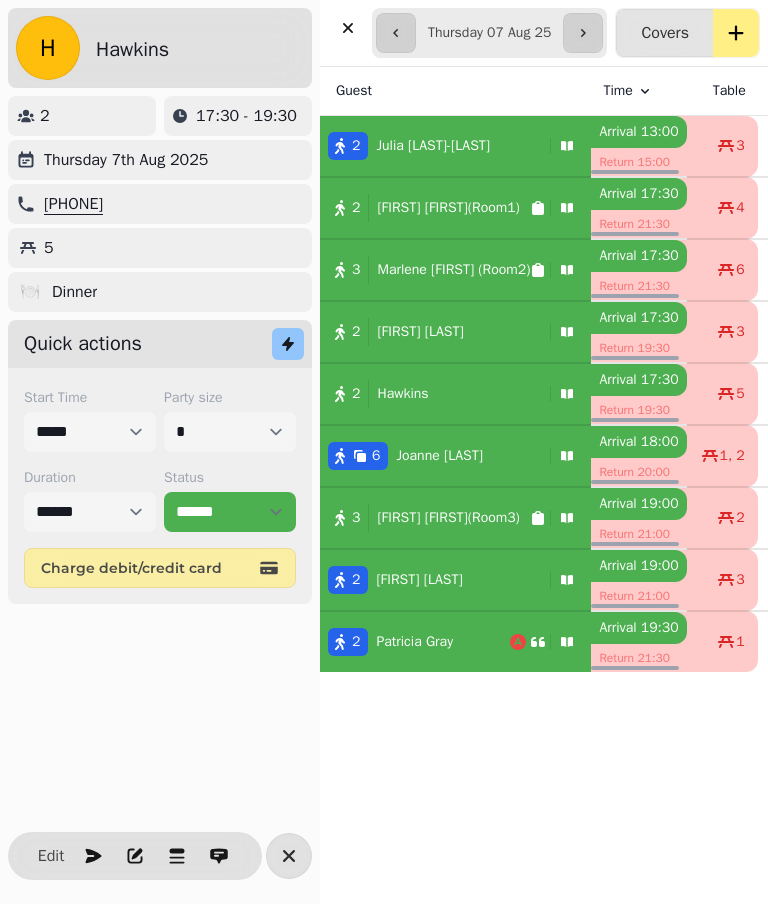 scroll, scrollTop: 92, scrollLeft: 0, axis: vertical 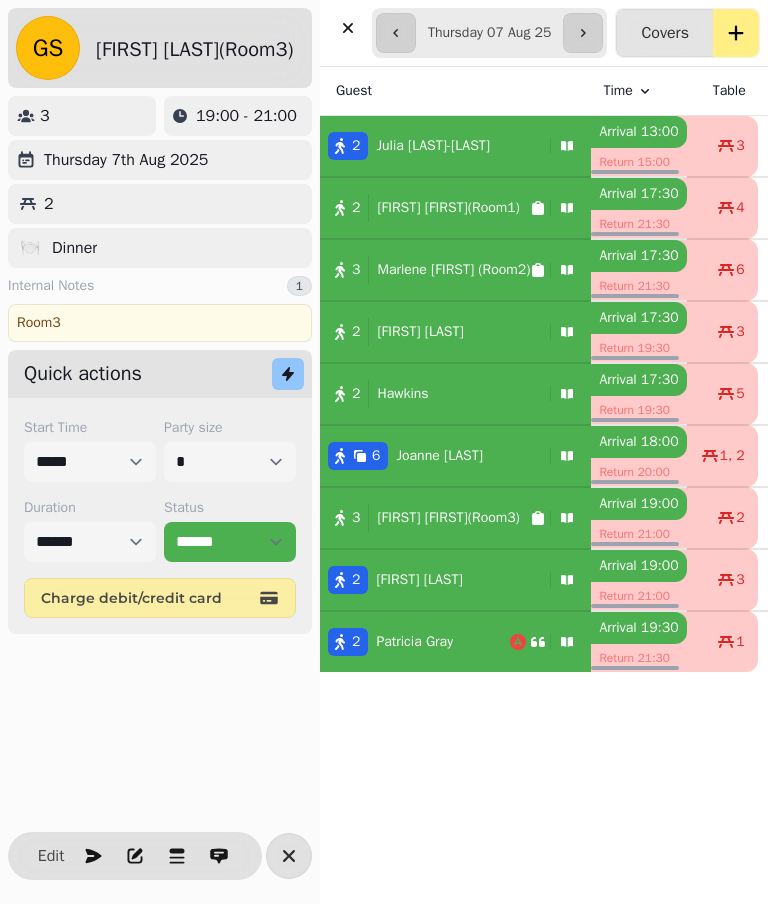 click on "Edit" at bounding box center (51, 856) 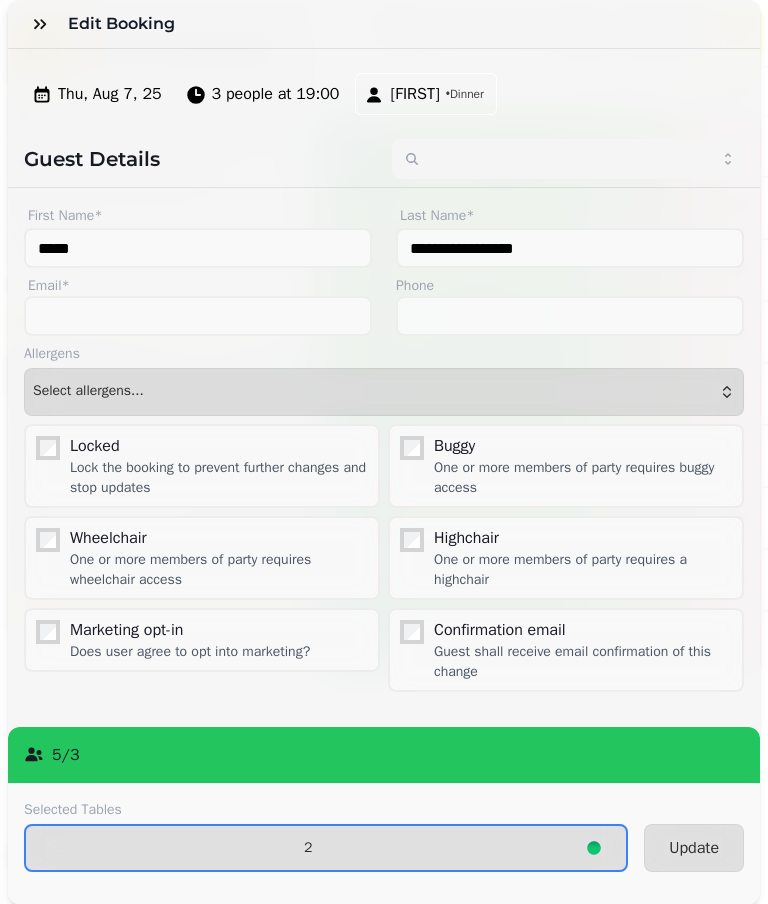 click on "2" at bounding box center [326, 848] 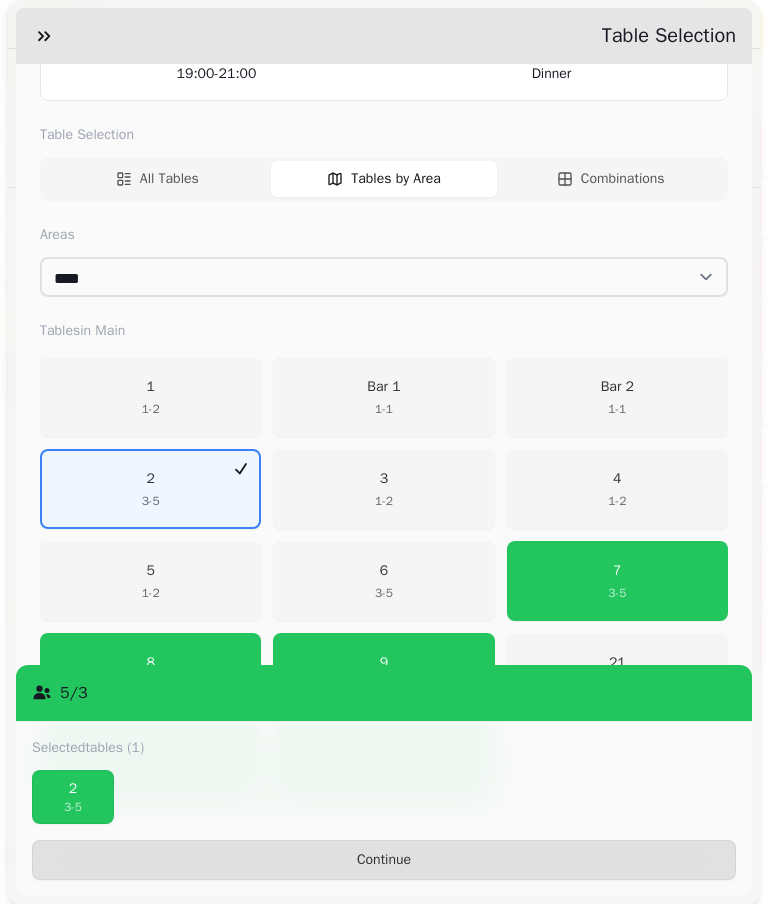 scroll, scrollTop: 238, scrollLeft: 0, axis: vertical 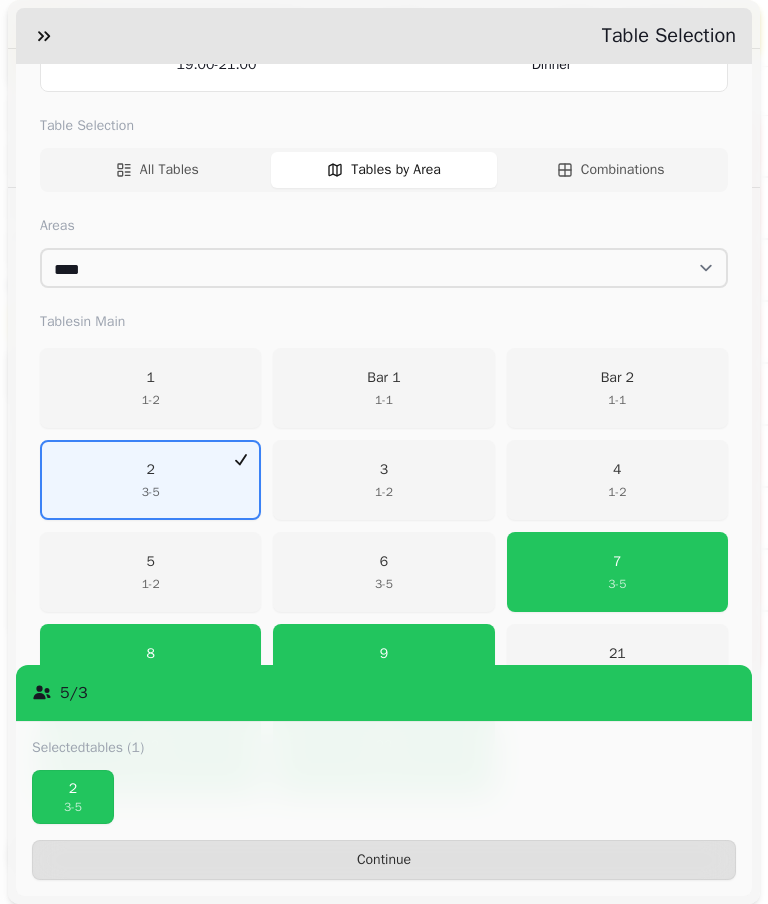 click on "2 3  -  5" at bounding box center (150, 480) 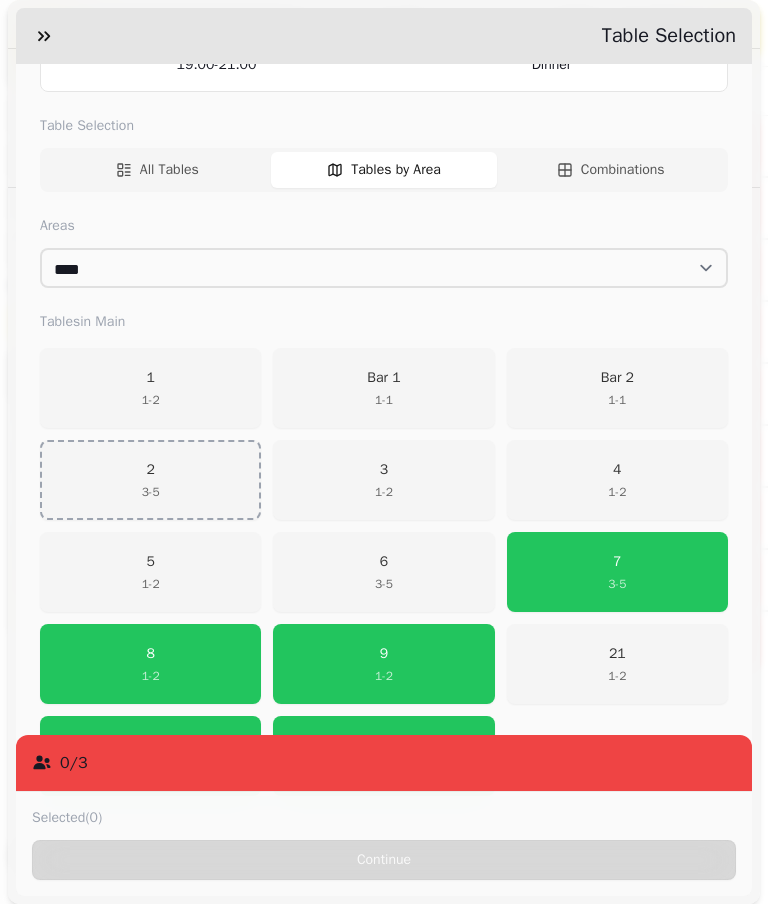 click on "7 3  -  5" at bounding box center [617, 572] 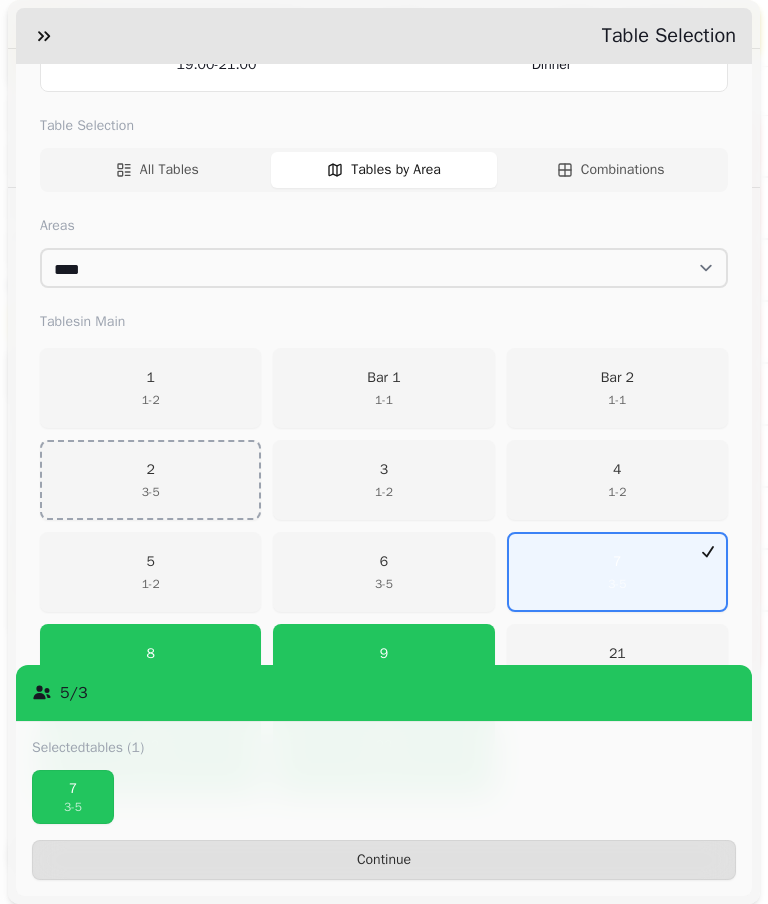 click on "Continue" at bounding box center [384, 860] 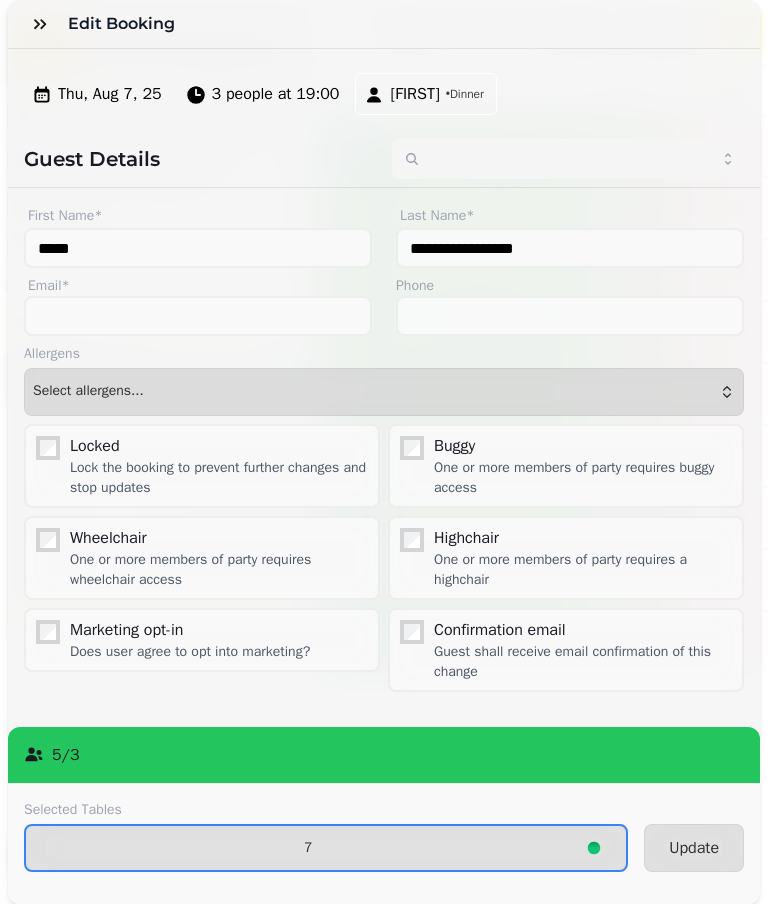 click on "Update" at bounding box center [694, 848] 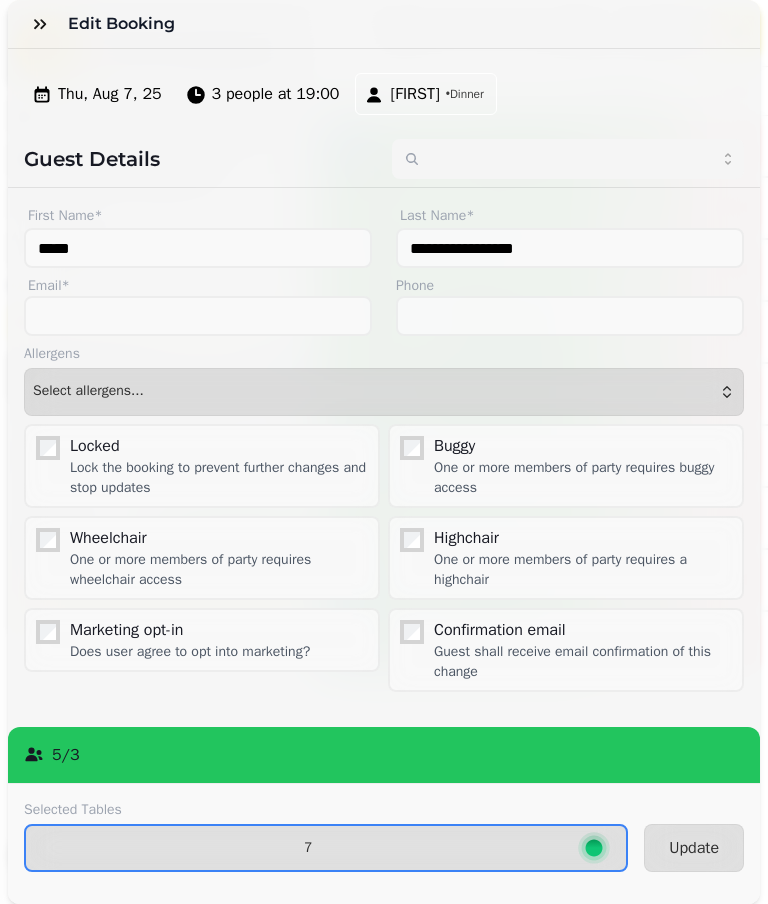 type on "*******" 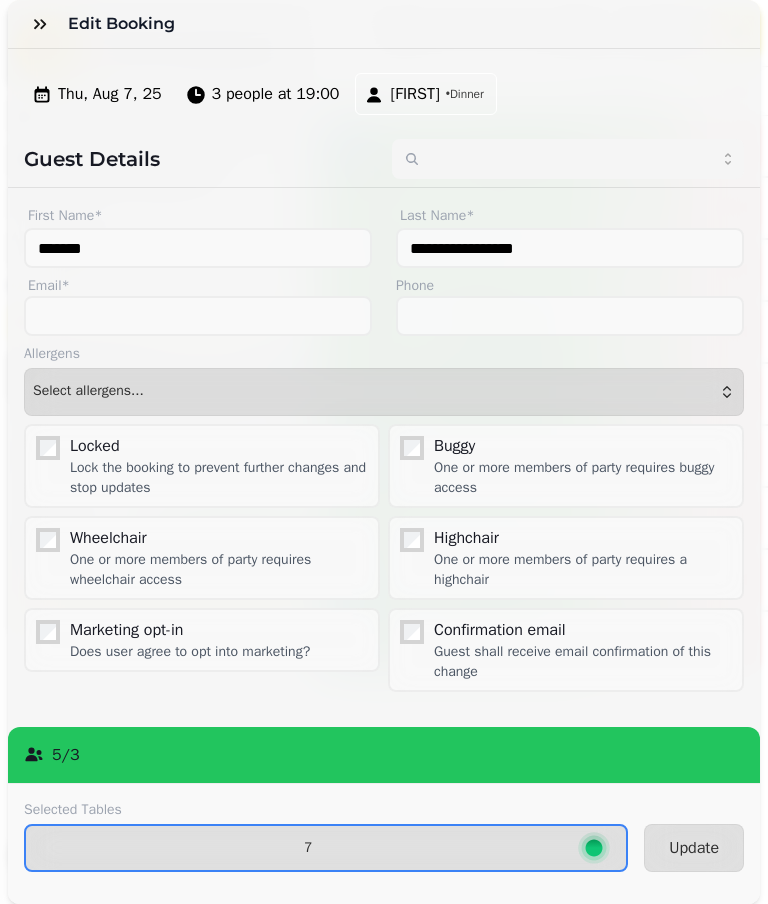 type 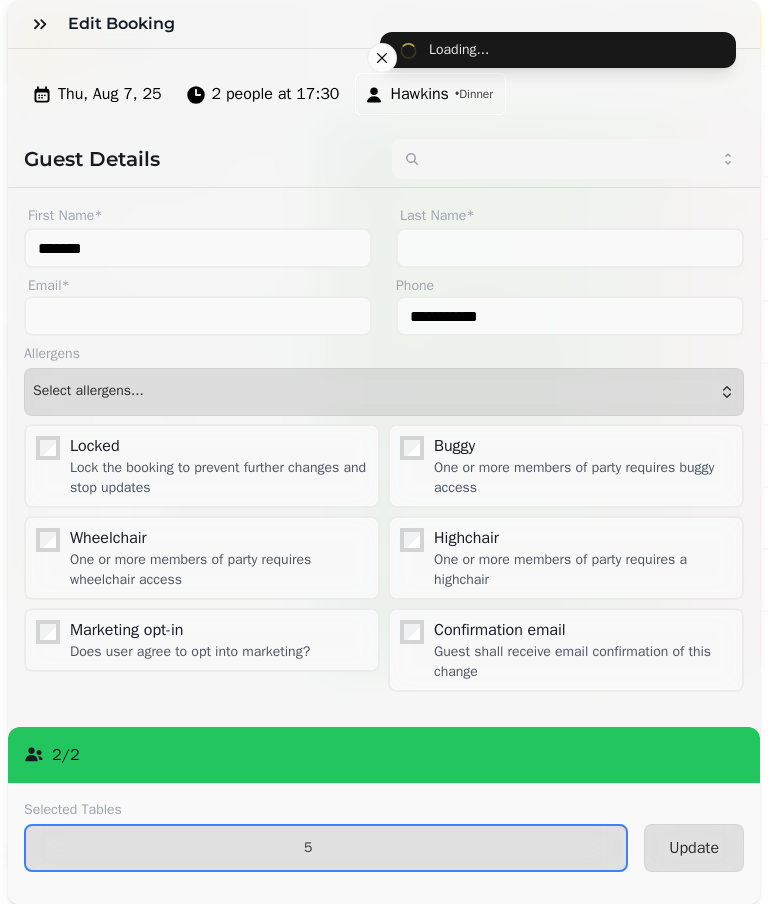 type on "*****" 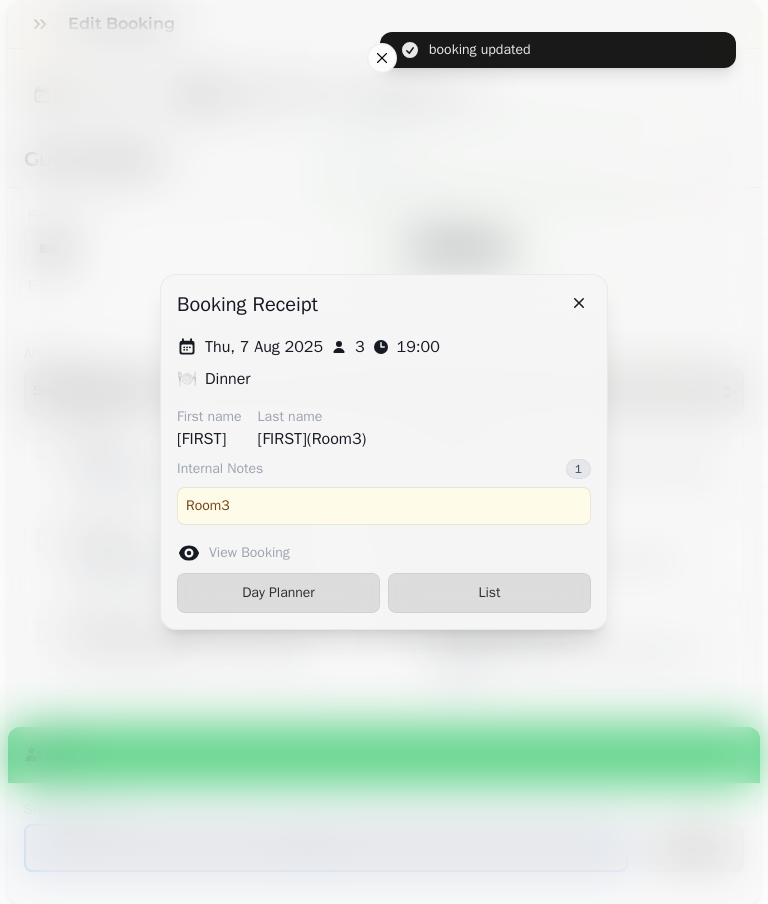 type on "*******" 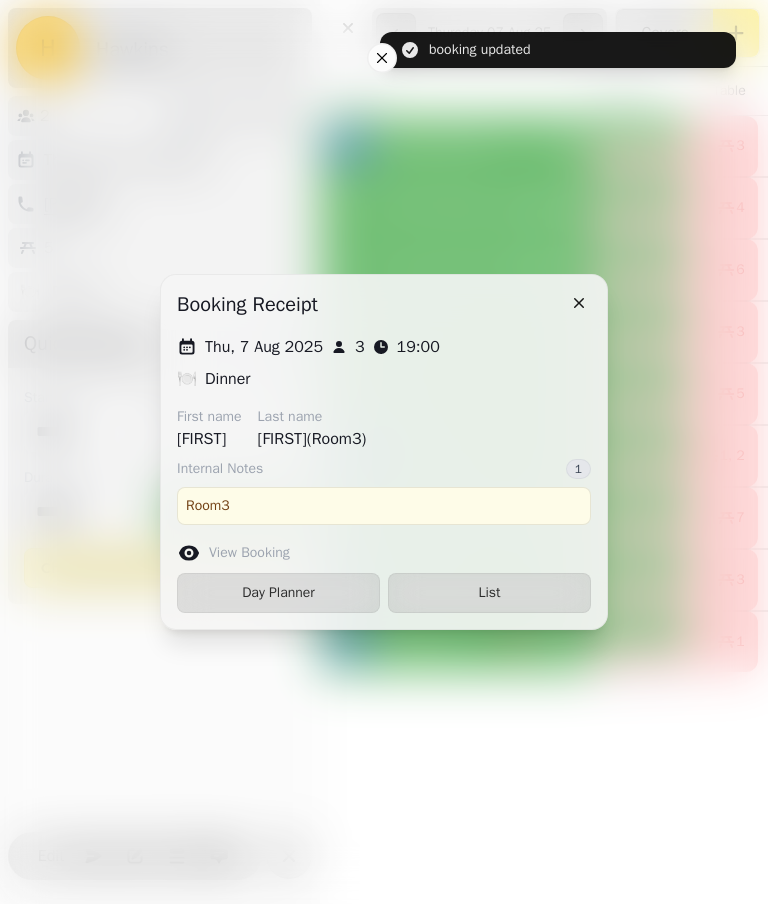 click on "List" at bounding box center (489, 593) 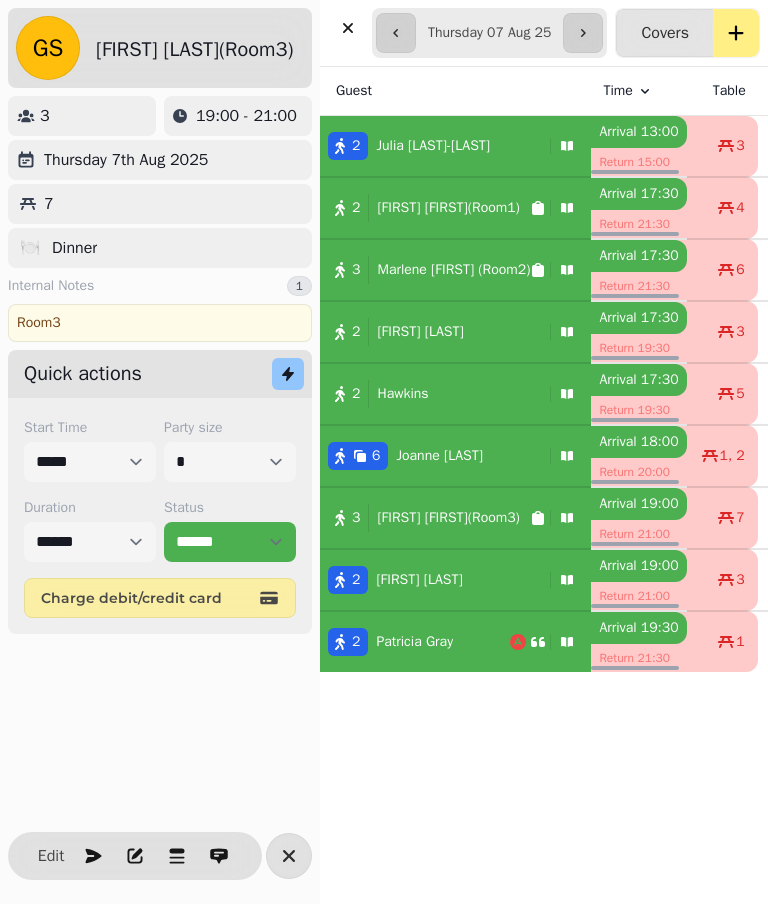 click on "[FIRST]   [LAST]" at bounding box center (414, 642) 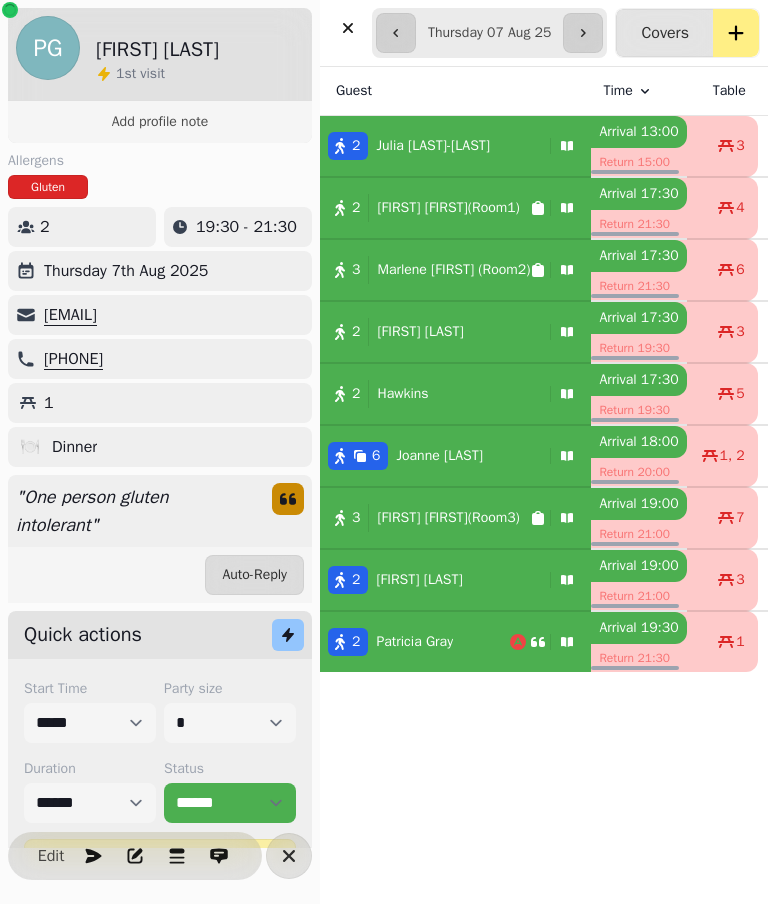 click on "Edit" at bounding box center (51, 856) 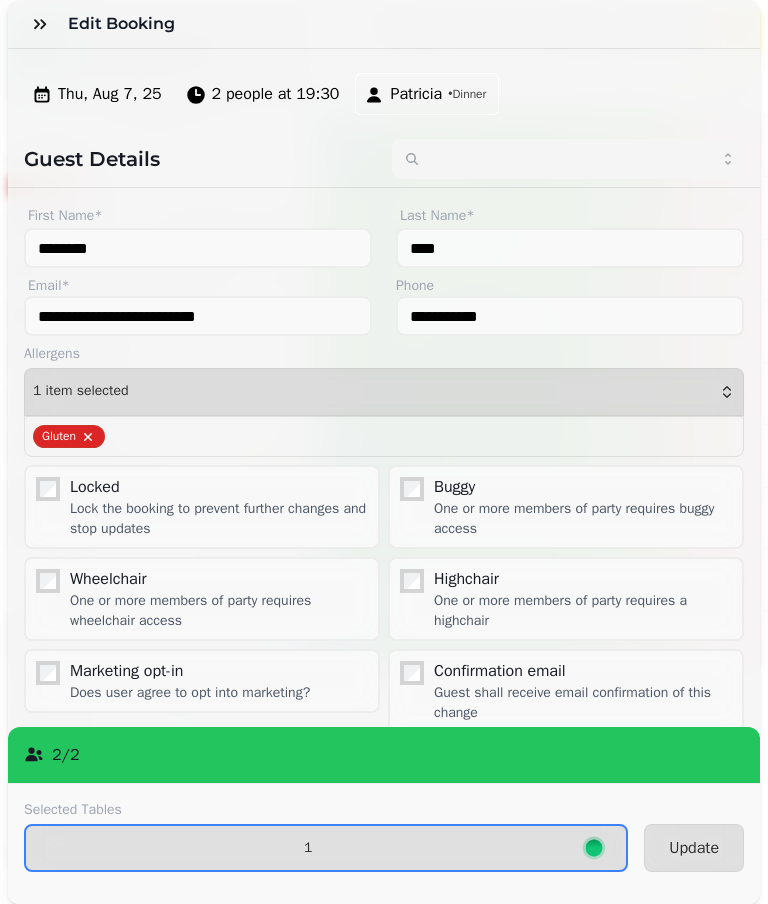 click on "1" at bounding box center (308, 848) 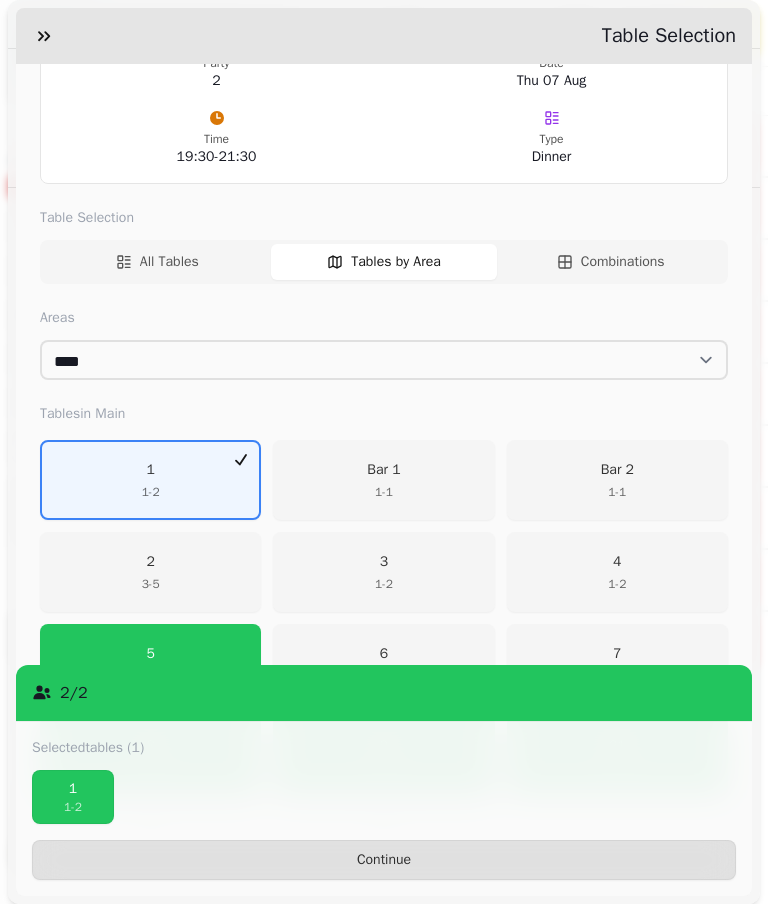 scroll, scrollTop: 146, scrollLeft: 0, axis: vertical 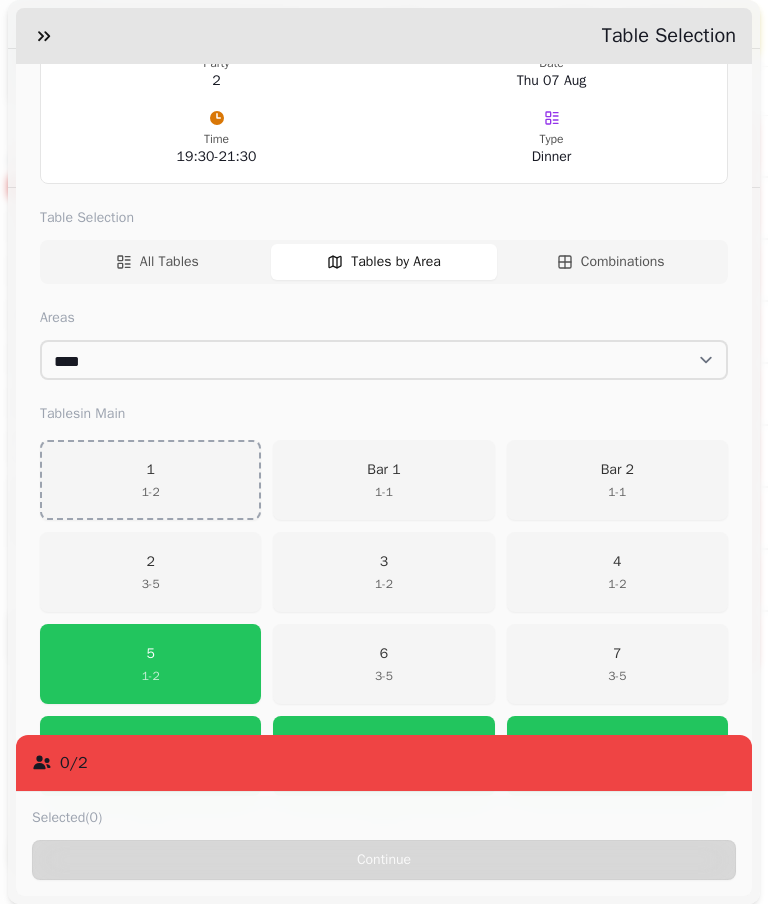 click on "5 1  -  2" at bounding box center (150, 664) 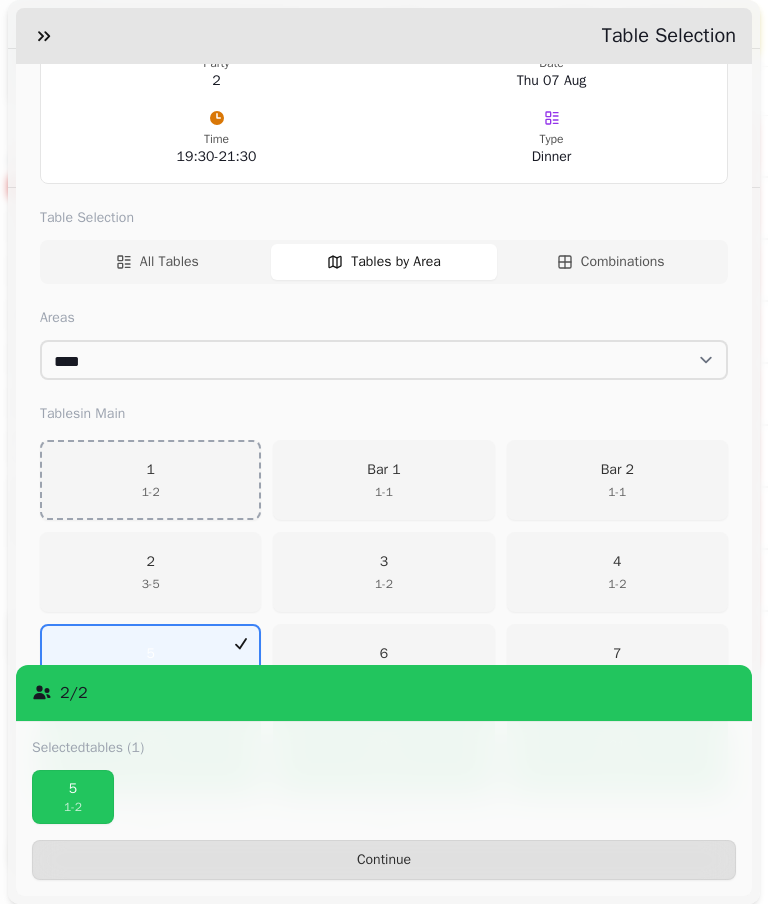 click on "Continue" at bounding box center [384, 860] 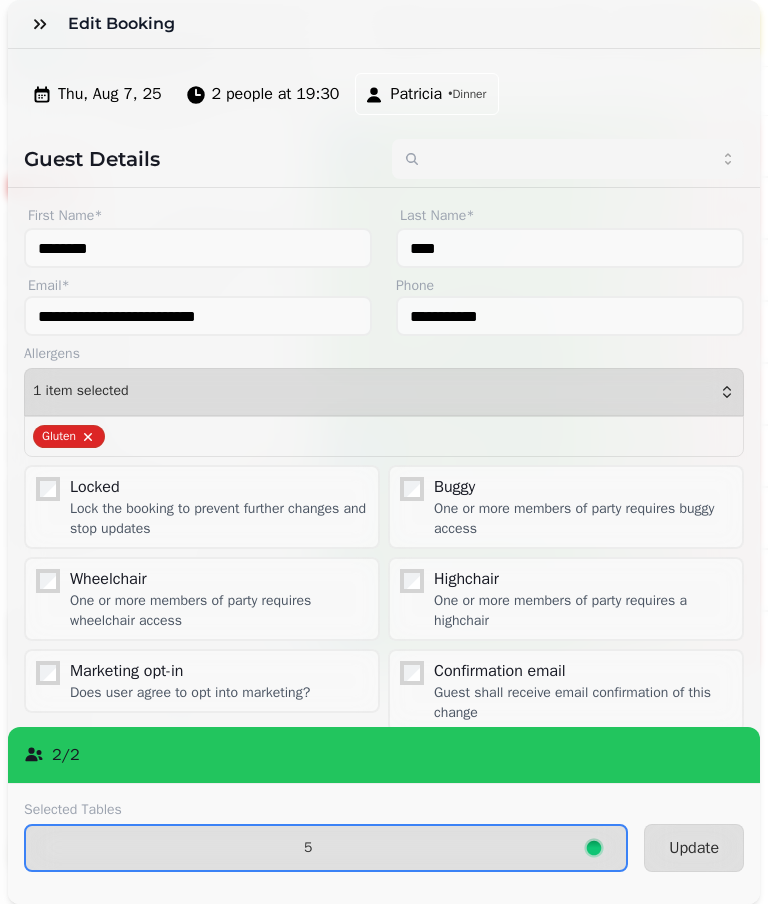 click on "Update" at bounding box center (694, 848) 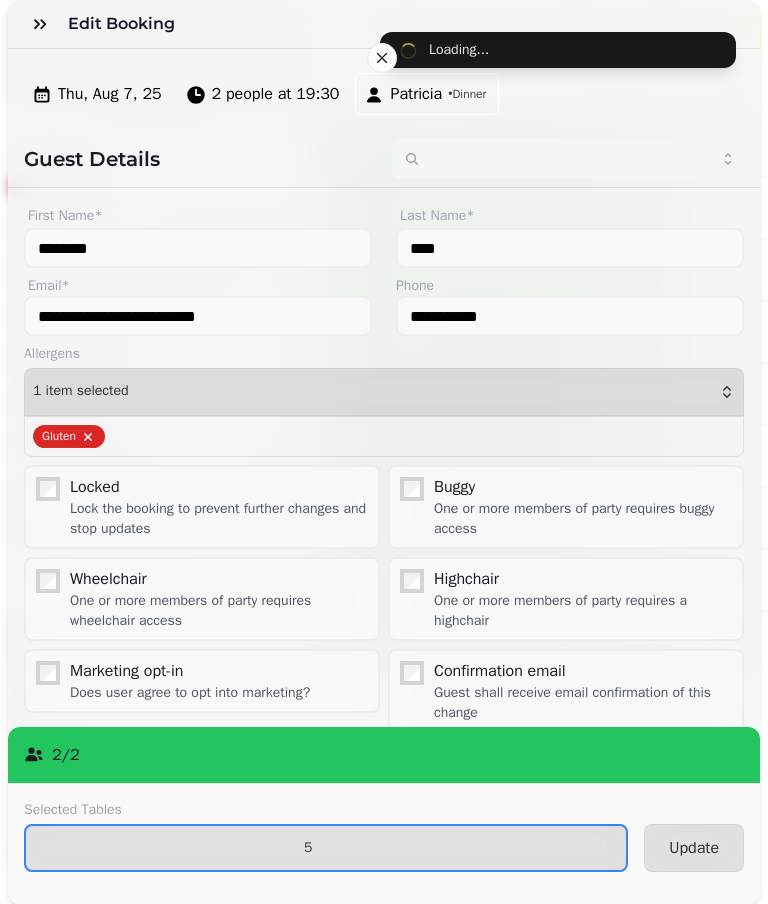 type on "*****" 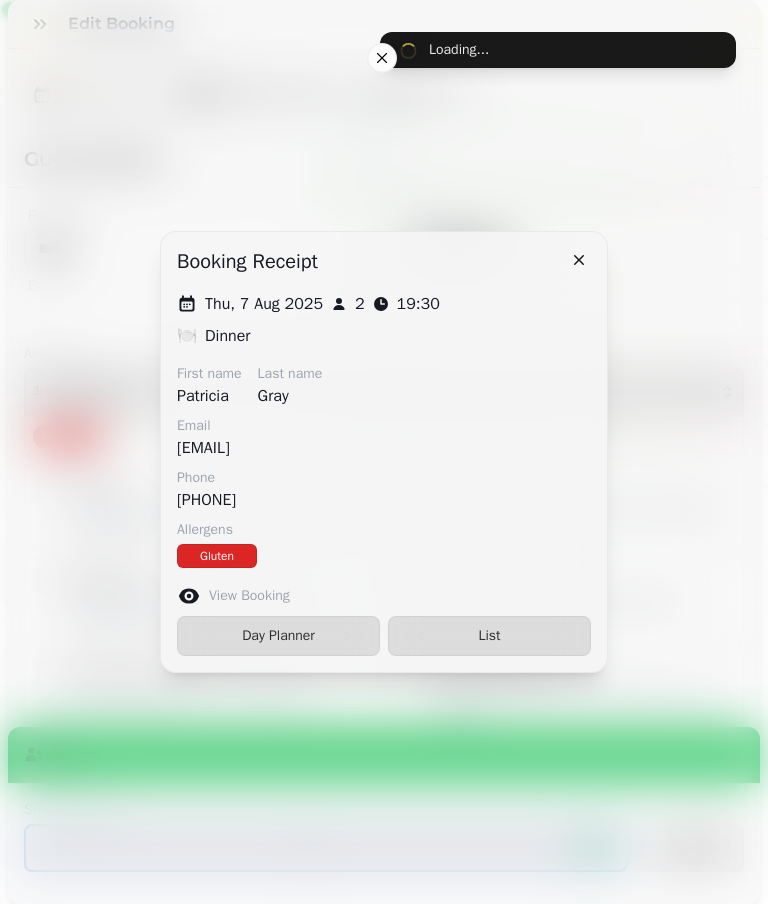 type on "********" 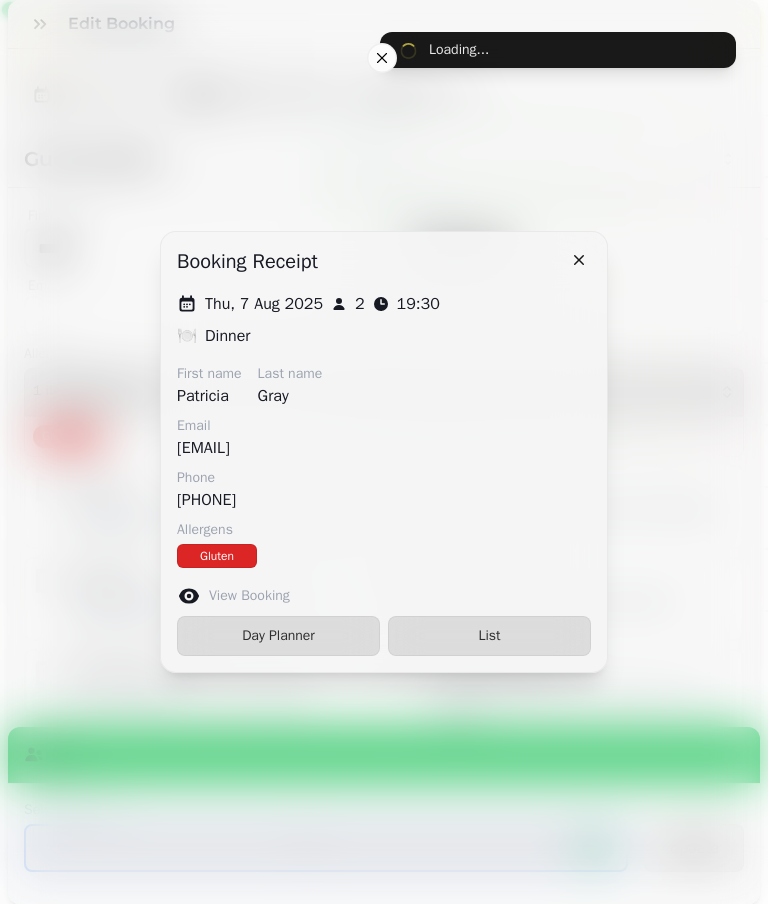 type on "****" 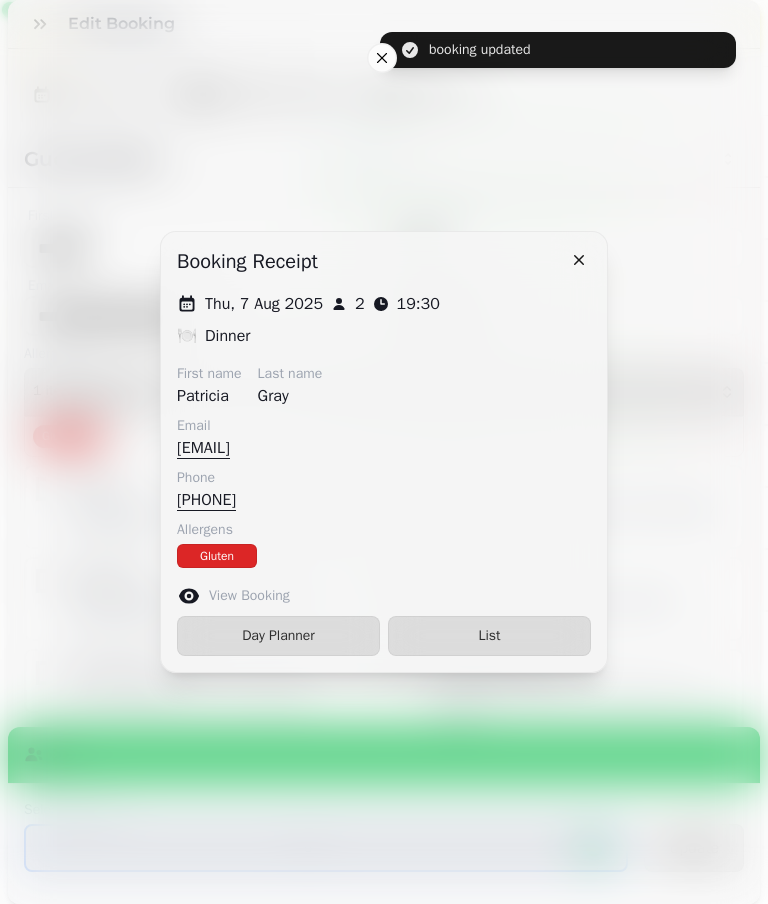 type on "*****" 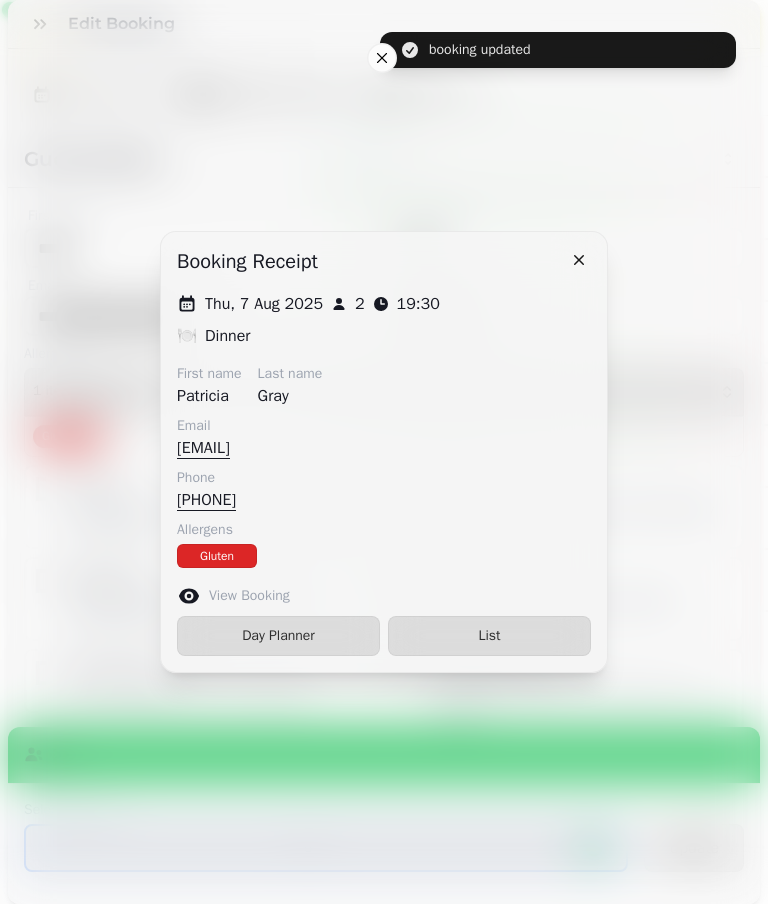 type on "**********" 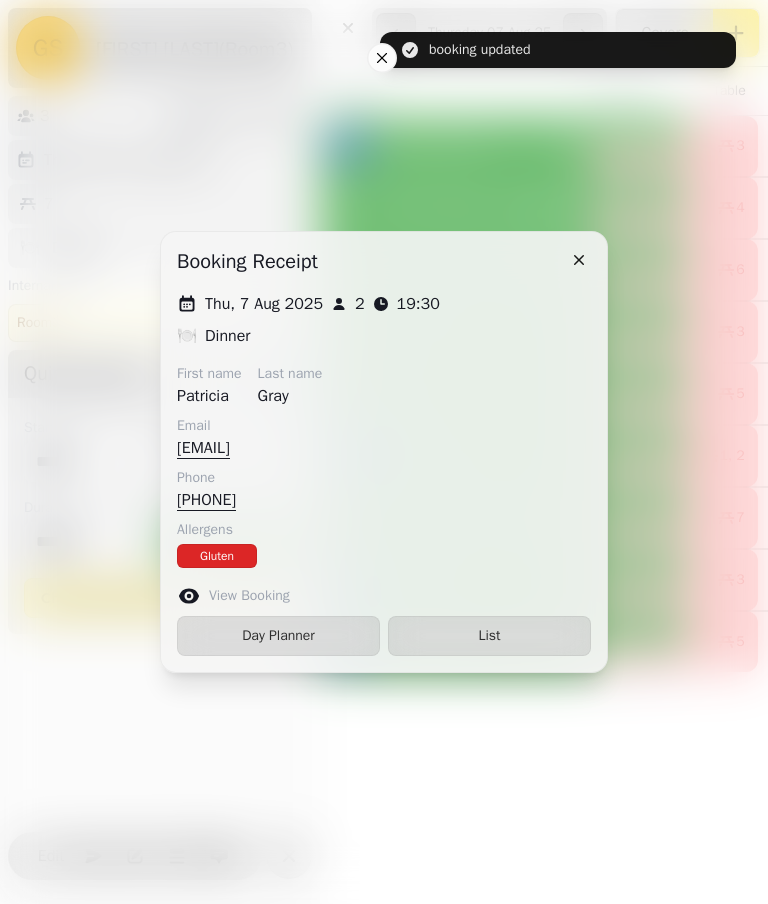 click on "List" at bounding box center [489, 636] 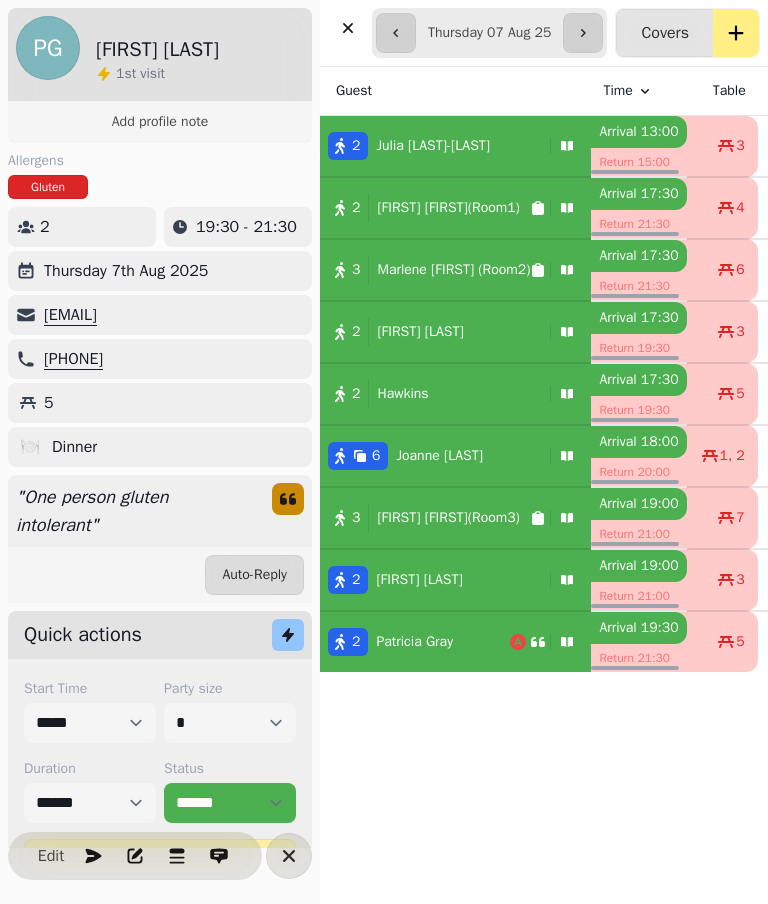 scroll, scrollTop: 92, scrollLeft: 0, axis: vertical 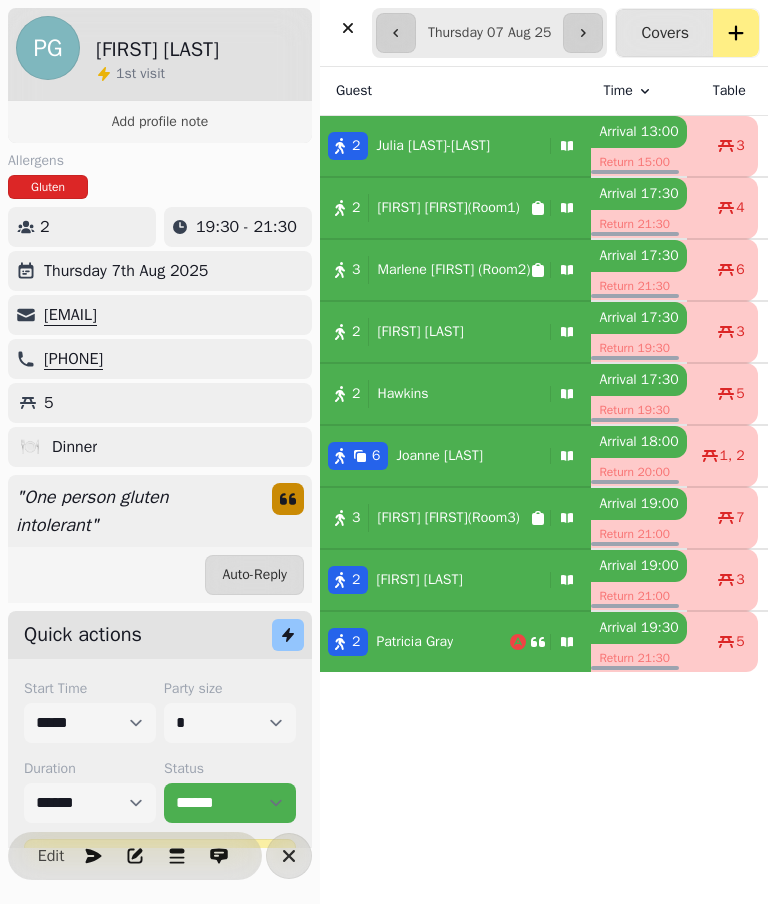 click on "[NUMBER] [FIRST]   [LAST]" at bounding box center (431, 580) 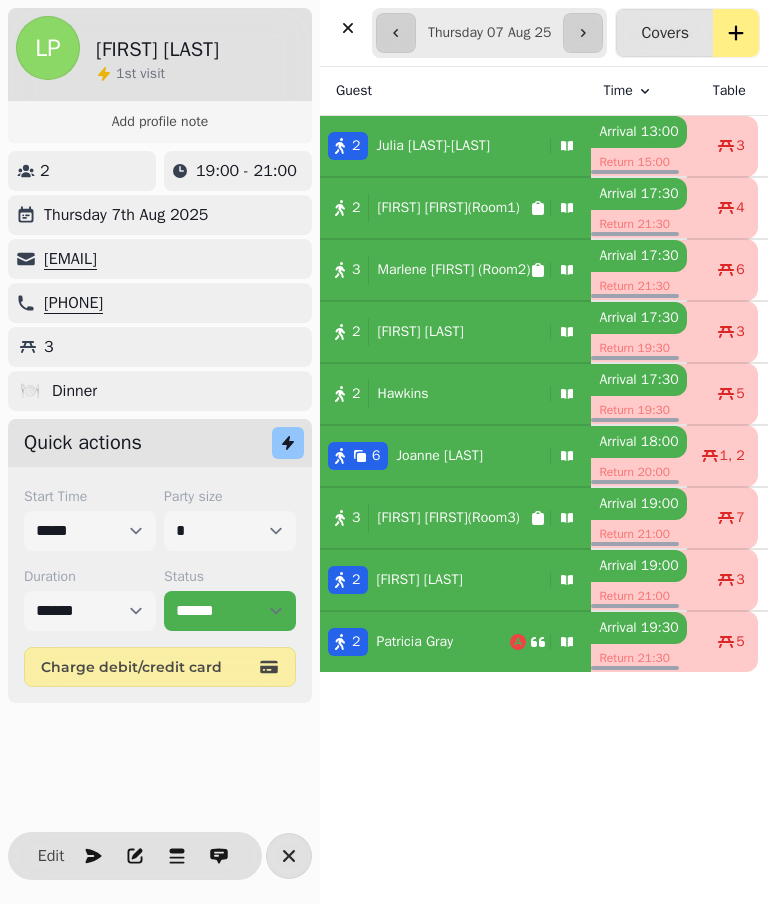 click on "Edit" at bounding box center [51, 856] 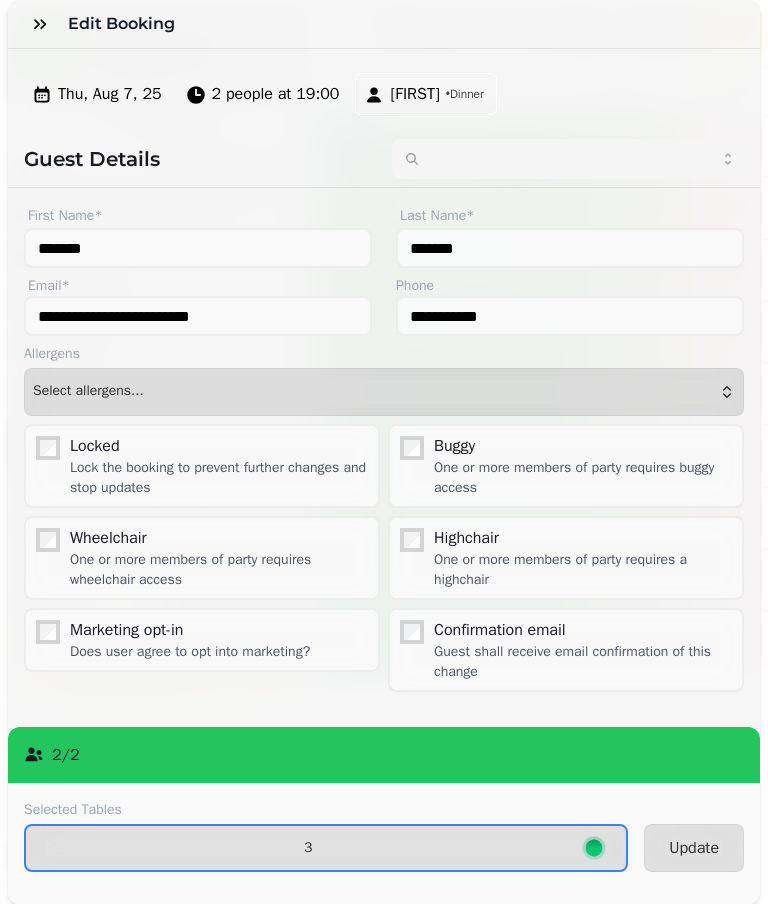 click on "3" at bounding box center (308, 848) 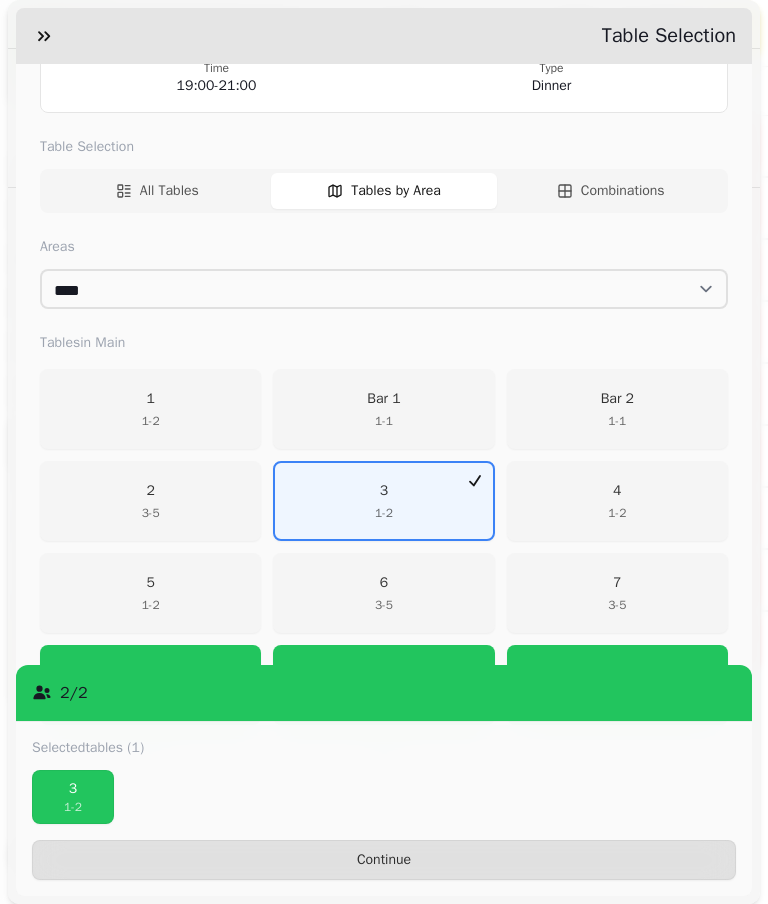 scroll, scrollTop: 238, scrollLeft: 0, axis: vertical 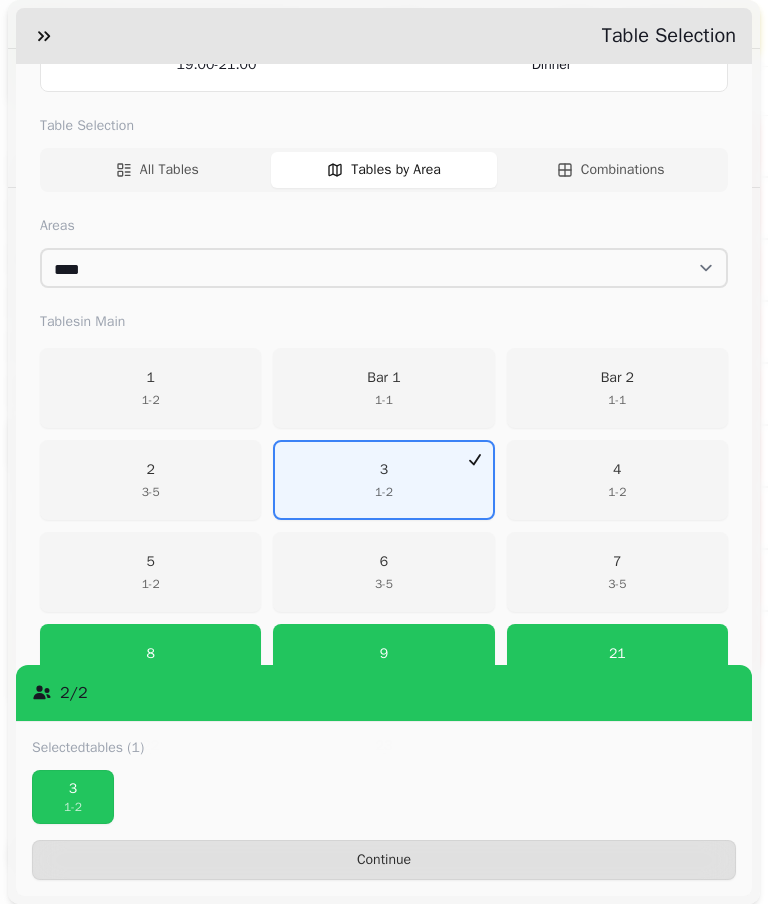 click on "3 1  -  2" at bounding box center (383, 480) 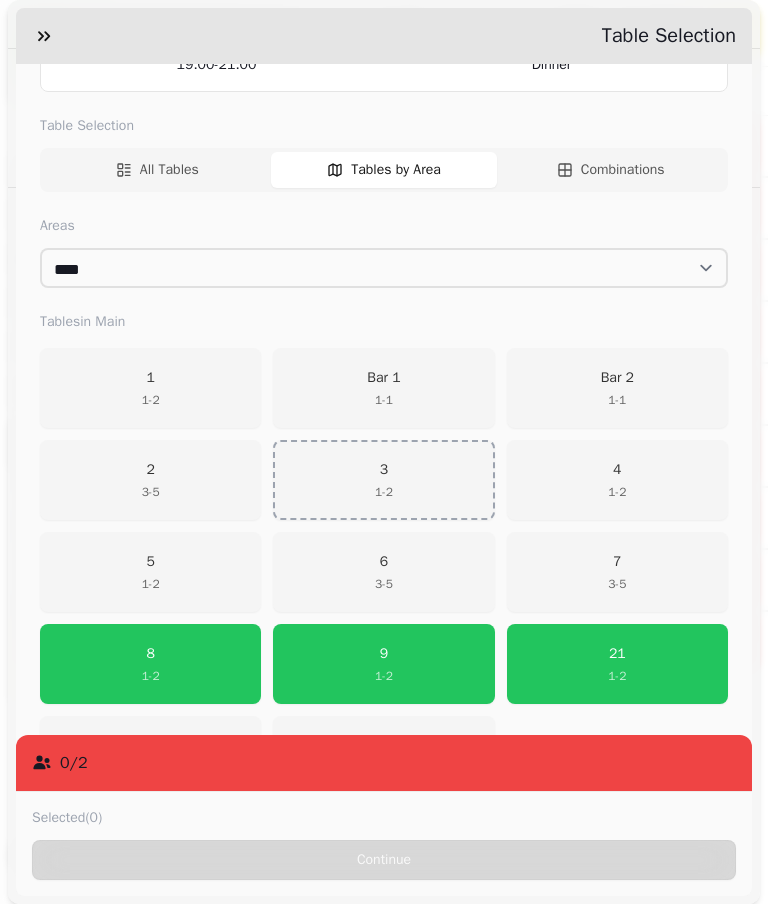 click on "8 1  -  2" at bounding box center (150, 664) 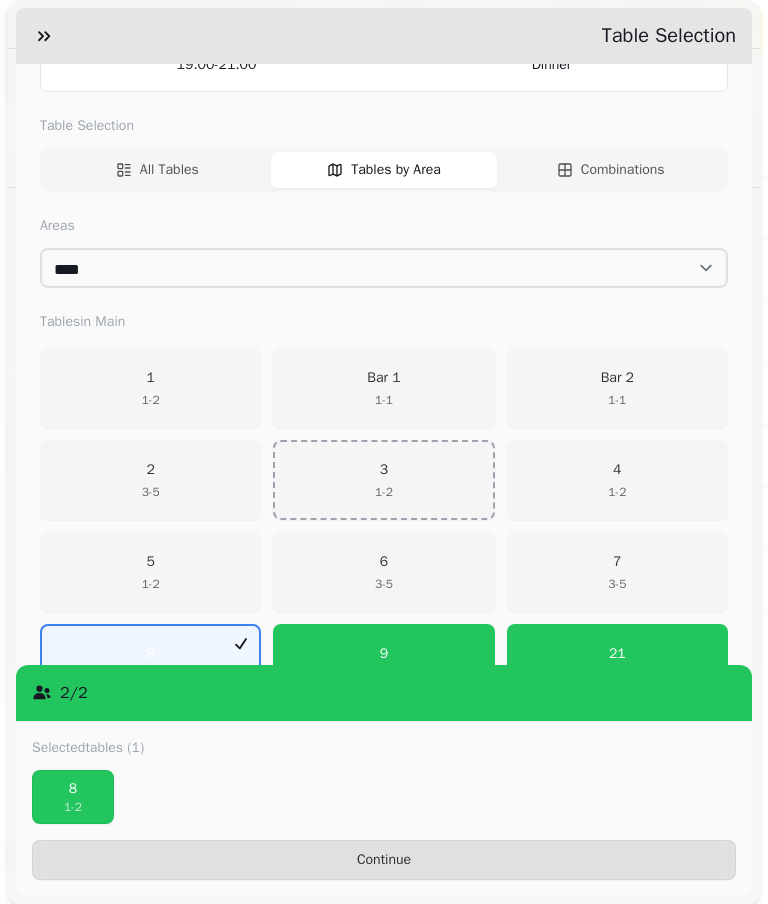 click on "Continue" at bounding box center (384, 860) 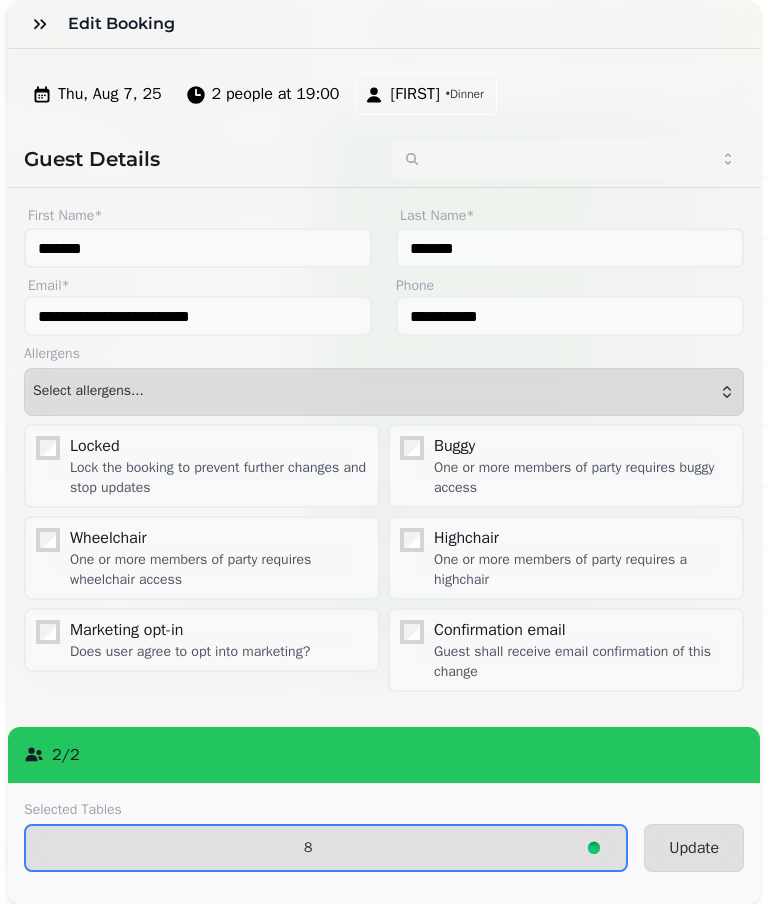 click on "Update" at bounding box center [694, 848] 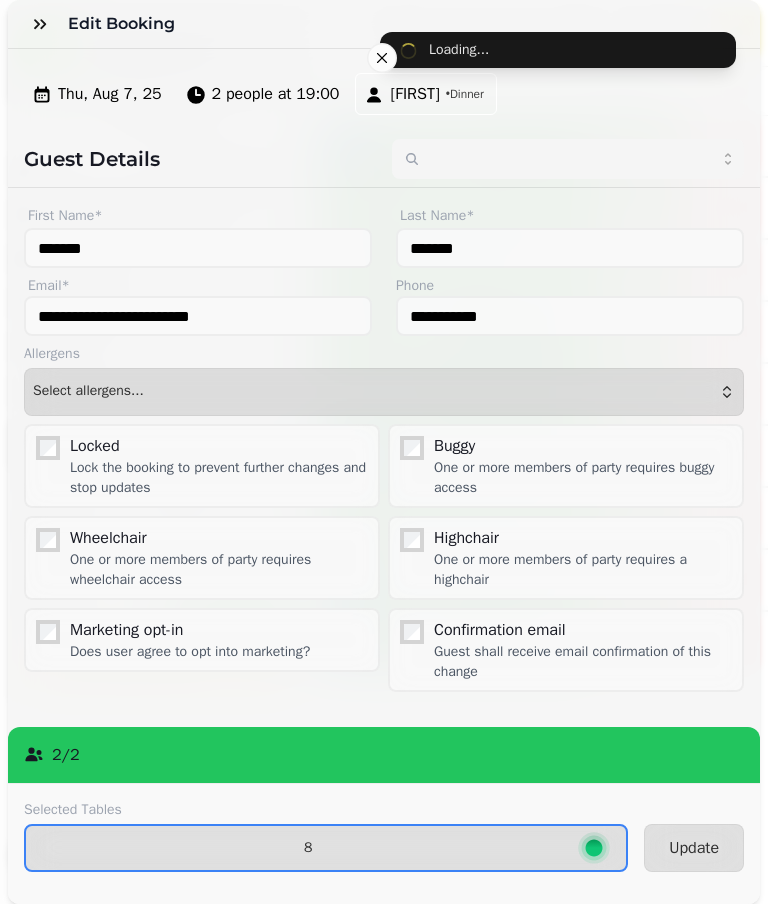 type on "********" 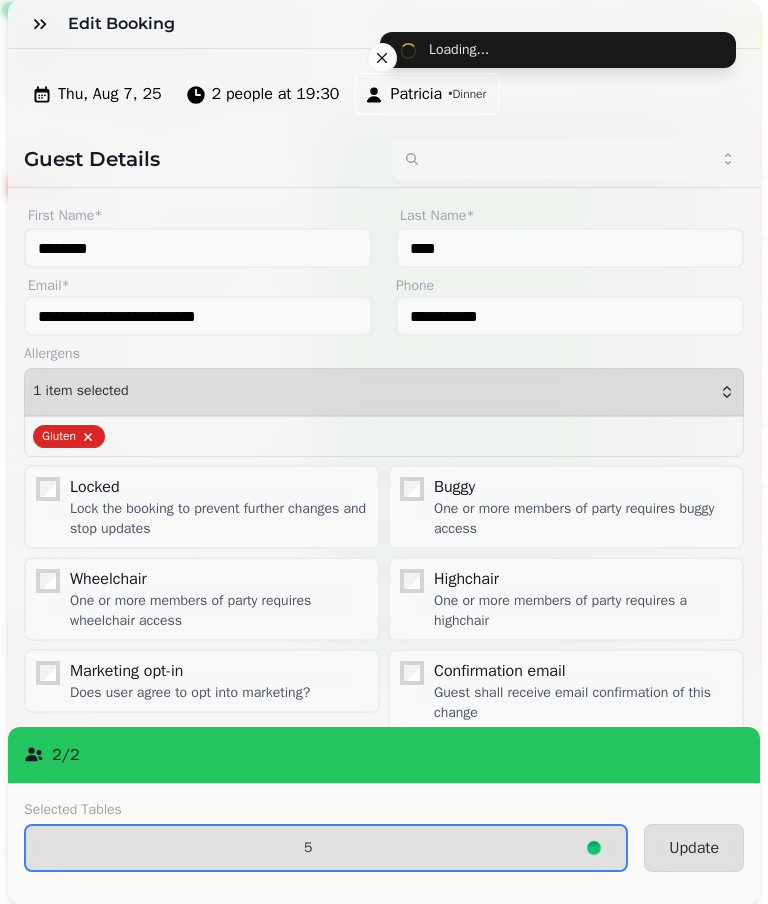 type on "*******" 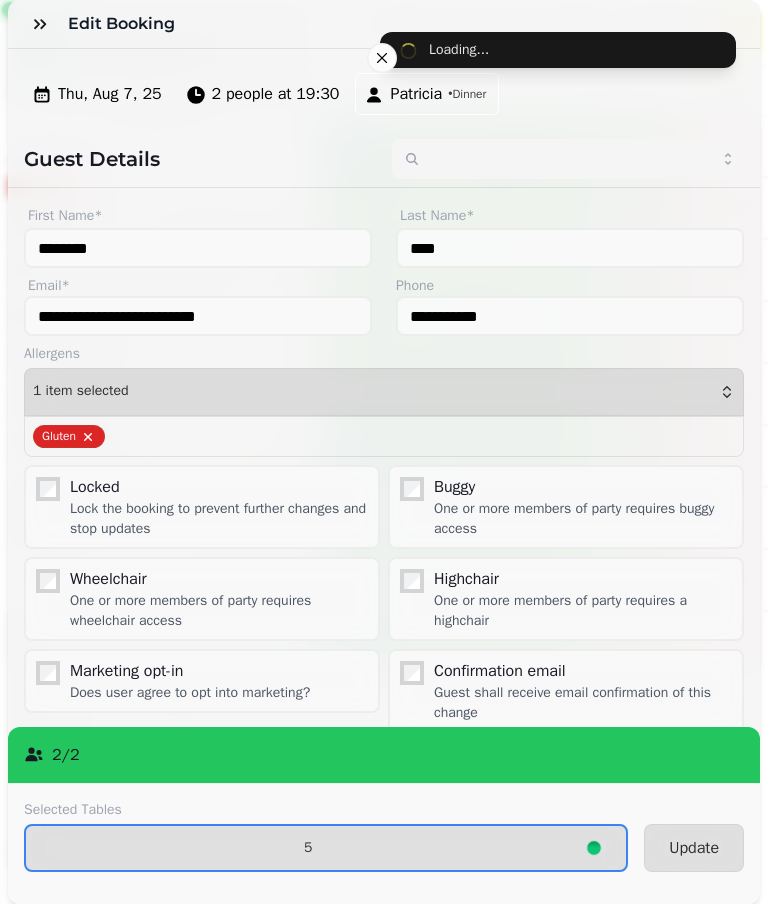 type on "*******" 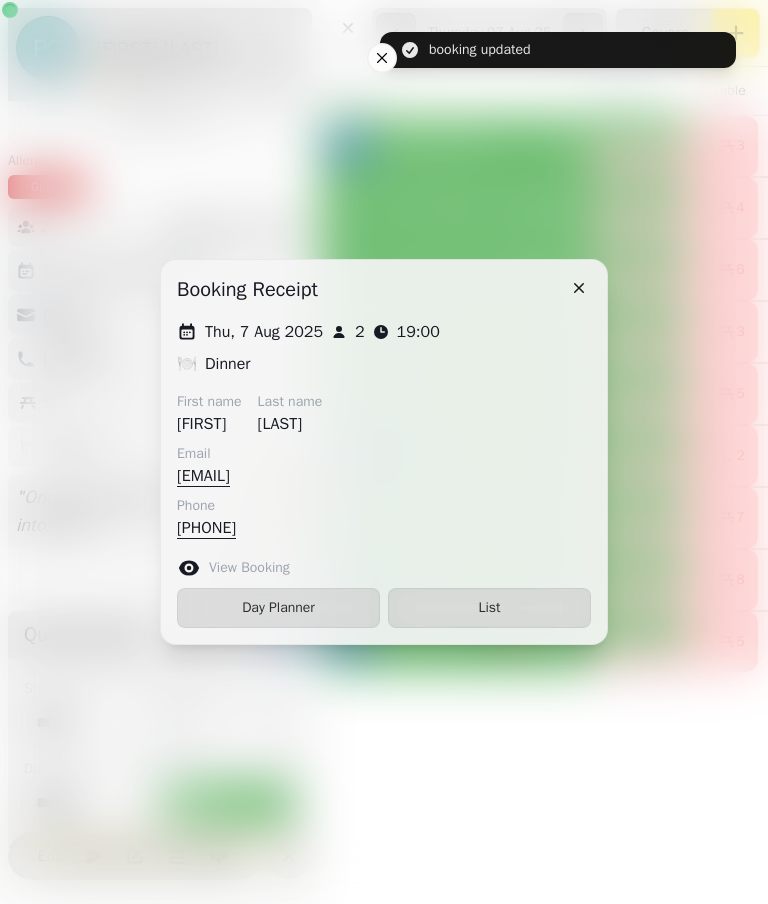 click on "List" at bounding box center [489, 608] 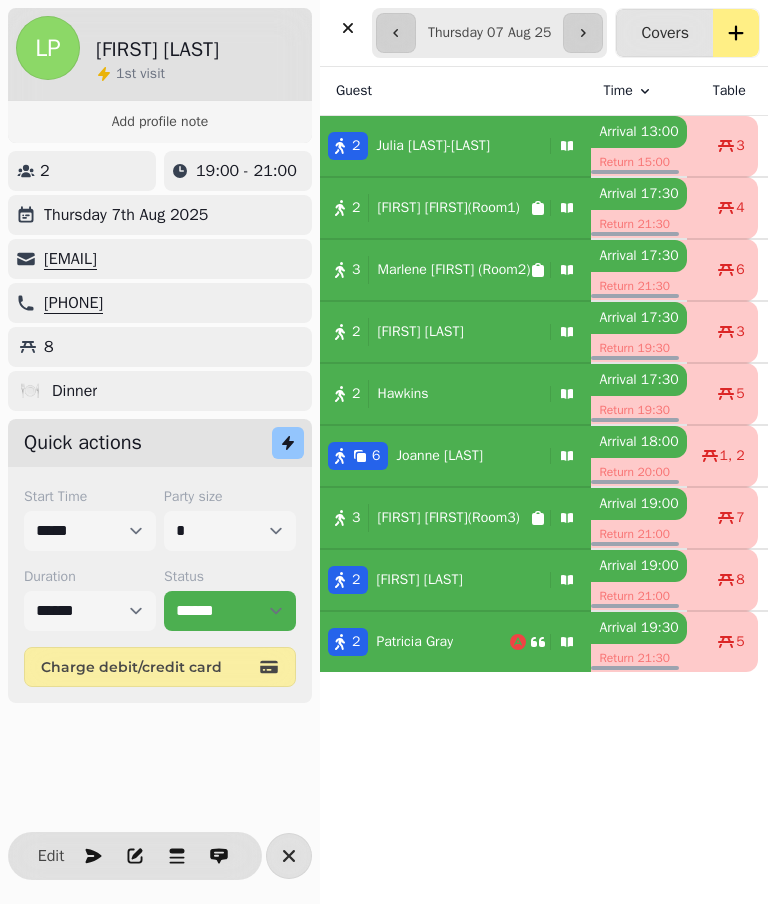 scroll, scrollTop: 92, scrollLeft: 0, axis: vertical 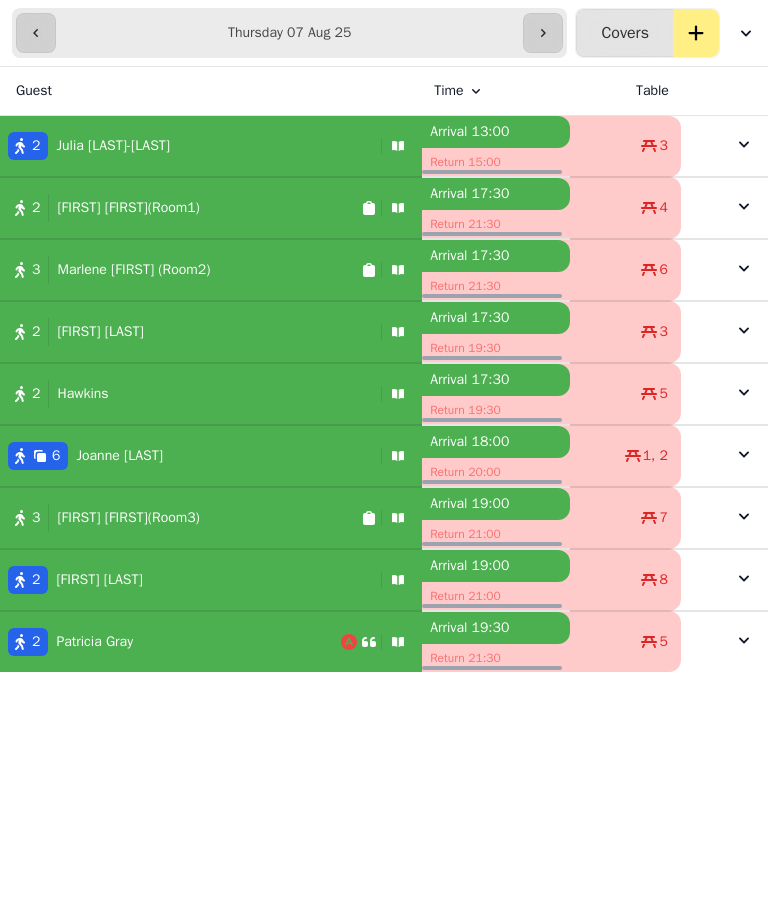click on "**********" at bounding box center [289, 33] 